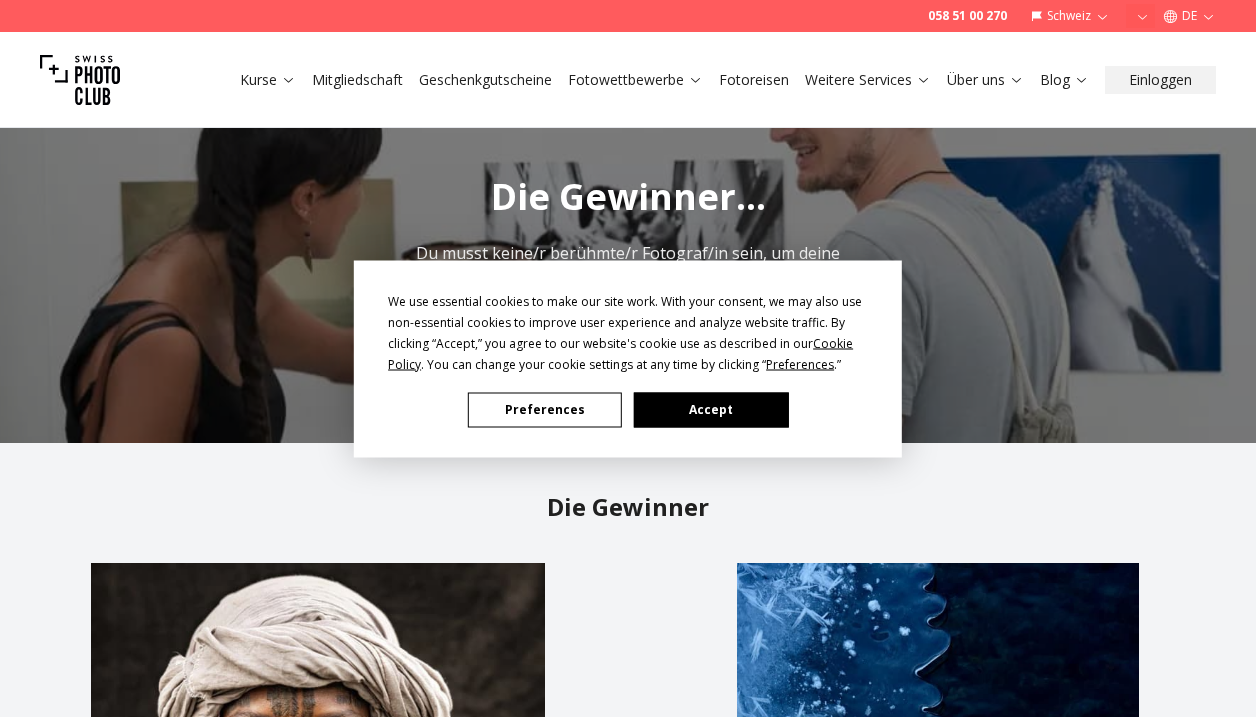 scroll, scrollTop: 88, scrollLeft: 0, axis: vertical 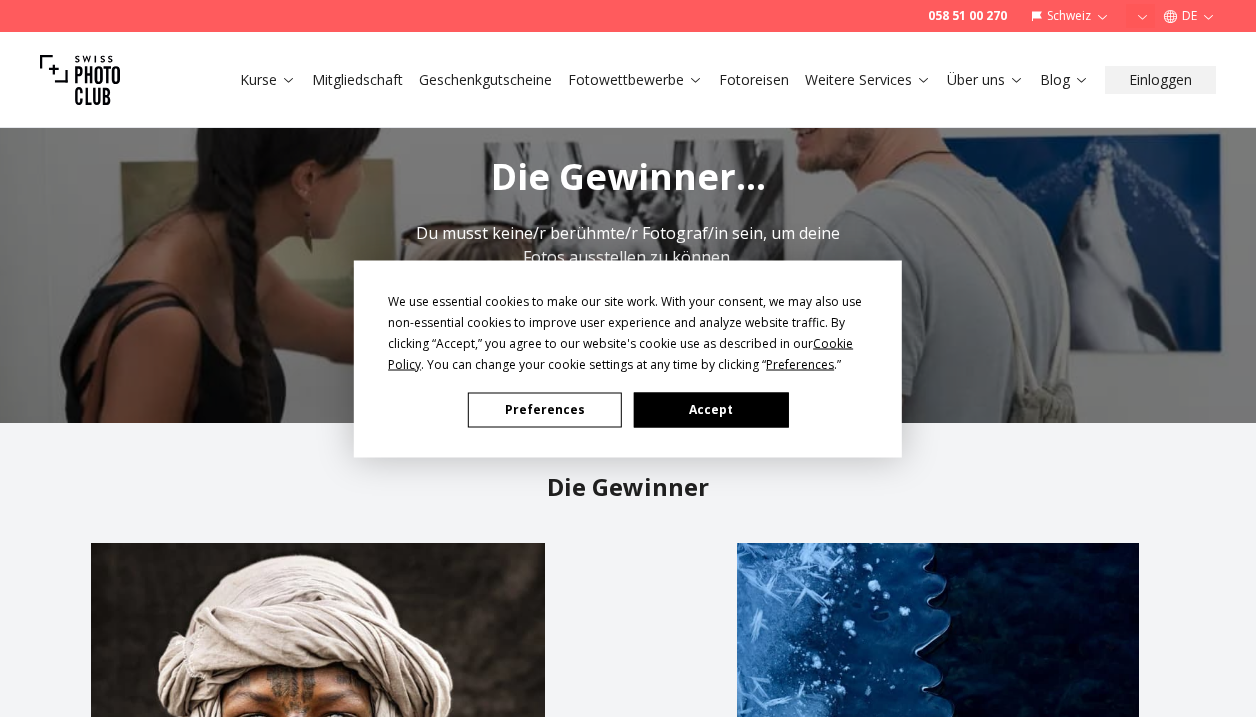 click on "Accept" at bounding box center [711, 409] 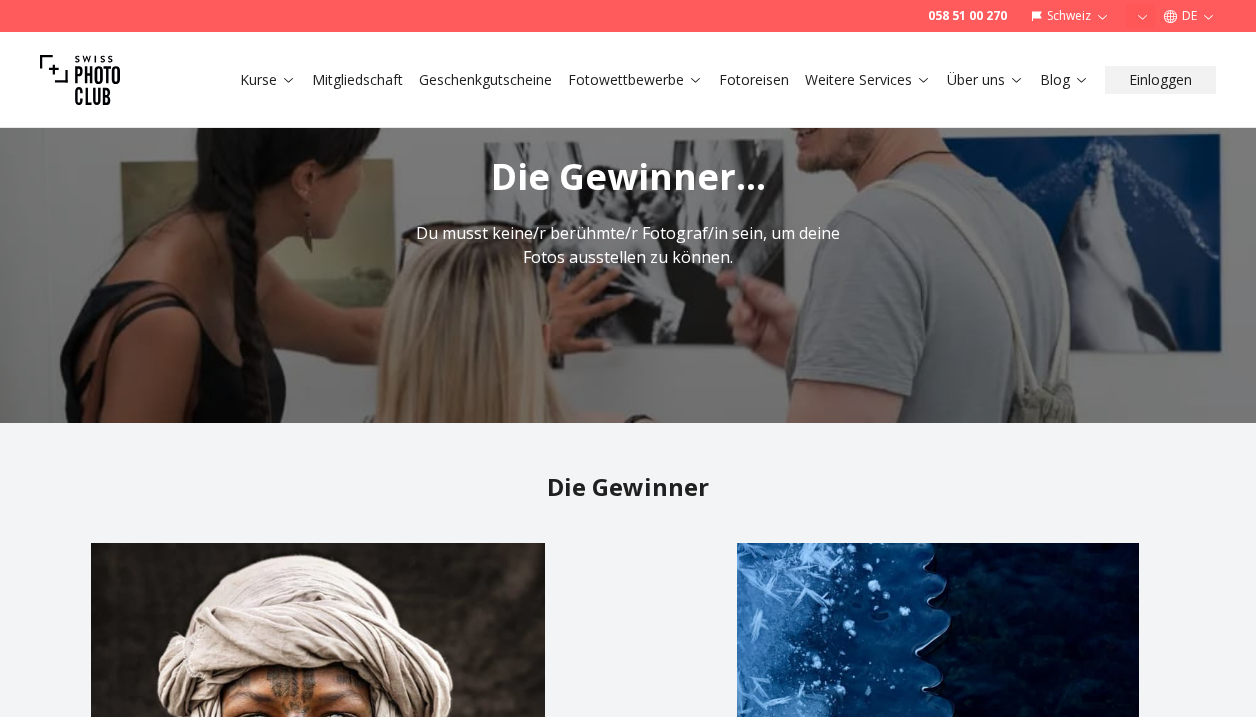 click on "Du musst keine/r berühmte/r Fotograf/in sein, um deine Fotos ausstellen zu können." at bounding box center [628, 245] 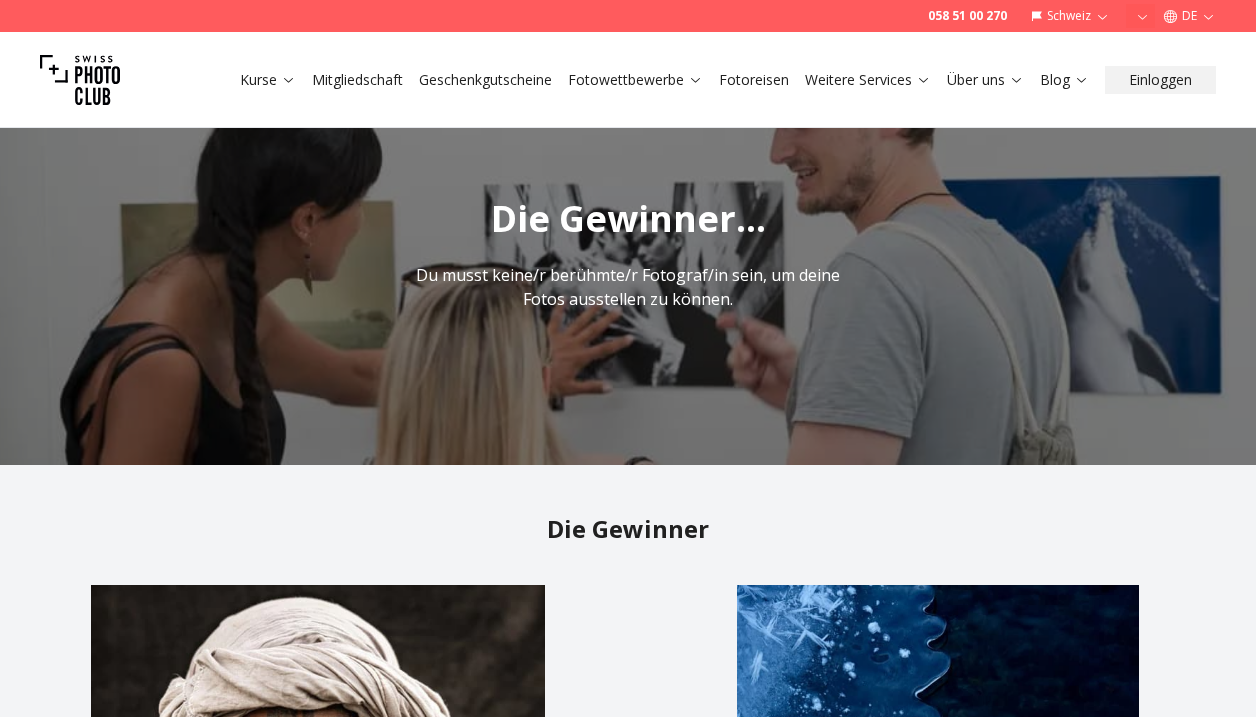 click on "Die Gewinner..." at bounding box center (628, 219) 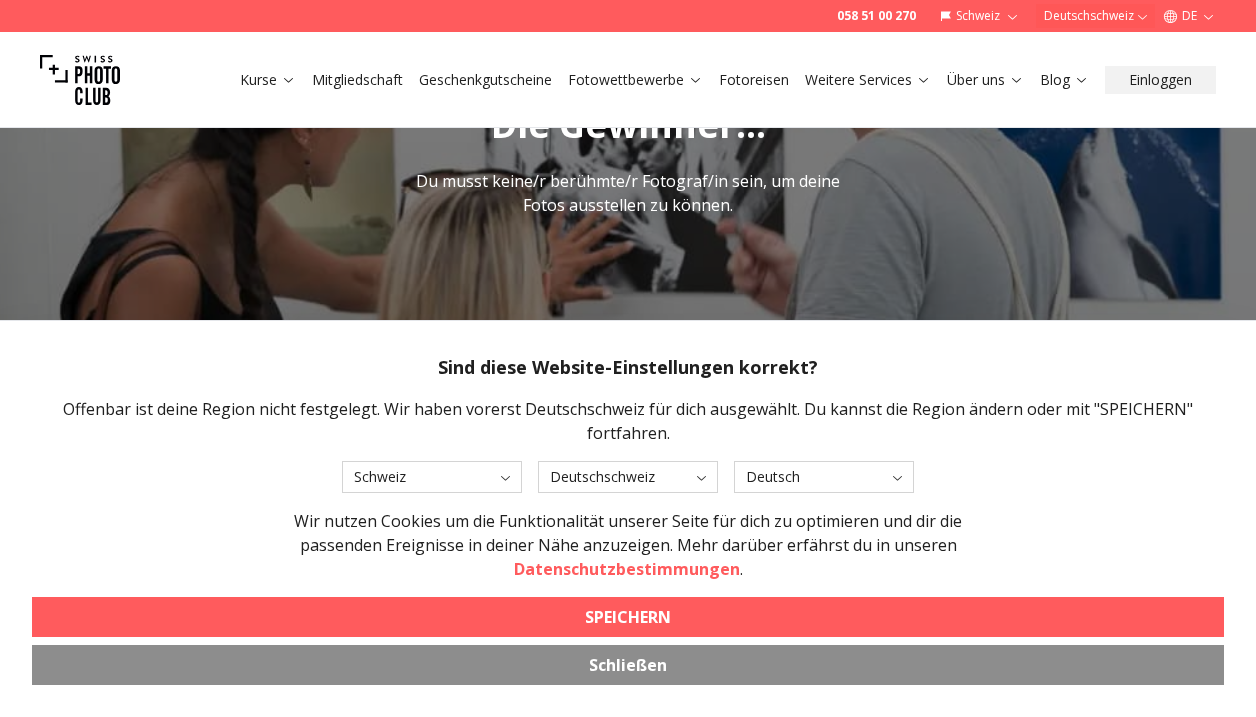 scroll, scrollTop: 149, scrollLeft: 0, axis: vertical 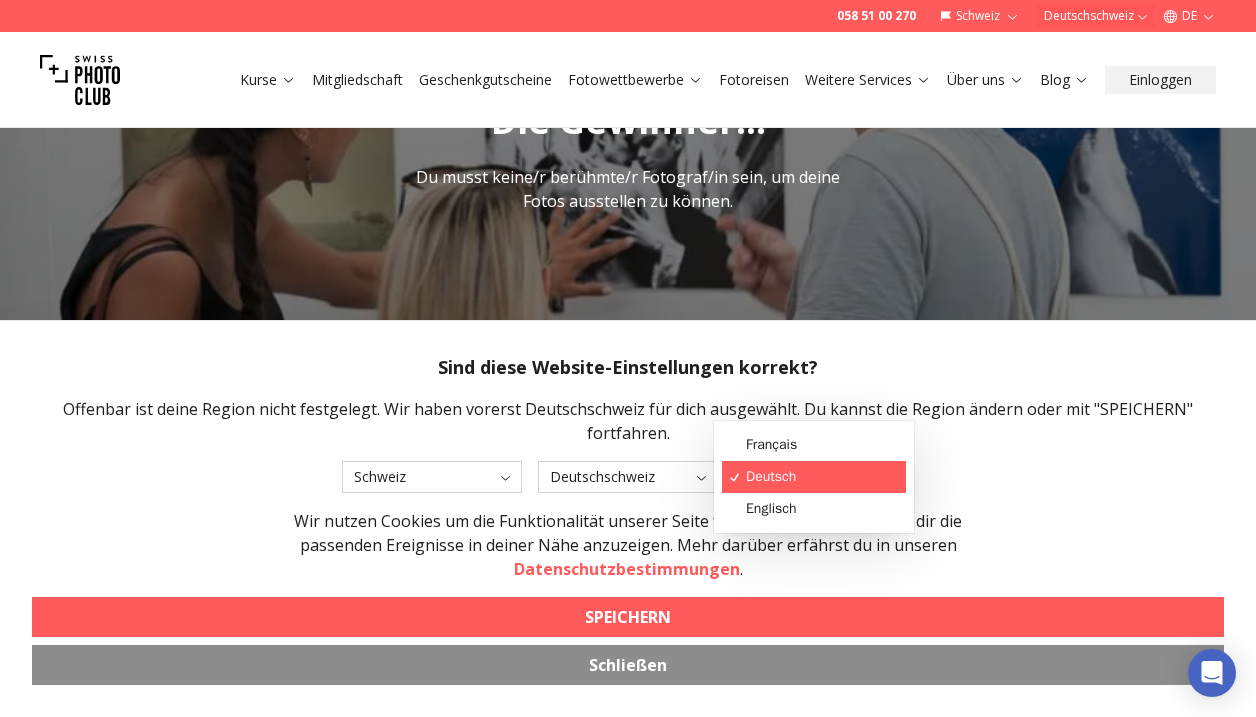 click on "058 51 00 270 Schweiz Deutschschweiz DE Kurse Mitgliedschaft Geschenkgutscheine Fotowettbewerbe Fotoreisen Weitere Services Über uns Blog Einloggen Die Gewinner... Du musst keine/r berühmte/r Fotograf/in sein, um deine Fotos ausstellen zu können. Die Gewinner Frances Bruchez Wodaabe nomad in Chad Rainer Bürki Licht im Eis Thomas Schmid Mystische Begegnung Sandra Risi shadow of the huntress Laura Vazquez Chilling on the tree Vollständige Ergebnisse der öffentlichen Abstimmung ÖFFENTLICHE ABSTIMMUNGSERGEBNISSE Auswahl der Jury bekannt gegeben Die Jury-Abstimmung ist beendet und die Fotos werden gedruckt. Hier ist die Liste der ausgewählten Fotos, die in größerem Format gedruckt werden. DIE TOP-FOTOS Preise Hier sind die Preise basierend auf Jury- und Publikumsstimmen für diese Veranstaltung: 1. Preis Your choice of Tamron 28-75mm F/2.8 Di III VXD G2 or Tamron 28-75mm F/2.8 Di III VXD G2 Wert 800 CHF 2. Preis SPC Photo Tour Gift Voucher Wert 1500 CHF 3. Preis ASUS ProArt PA297CRV Wert 500" at bounding box center (628, 3045) 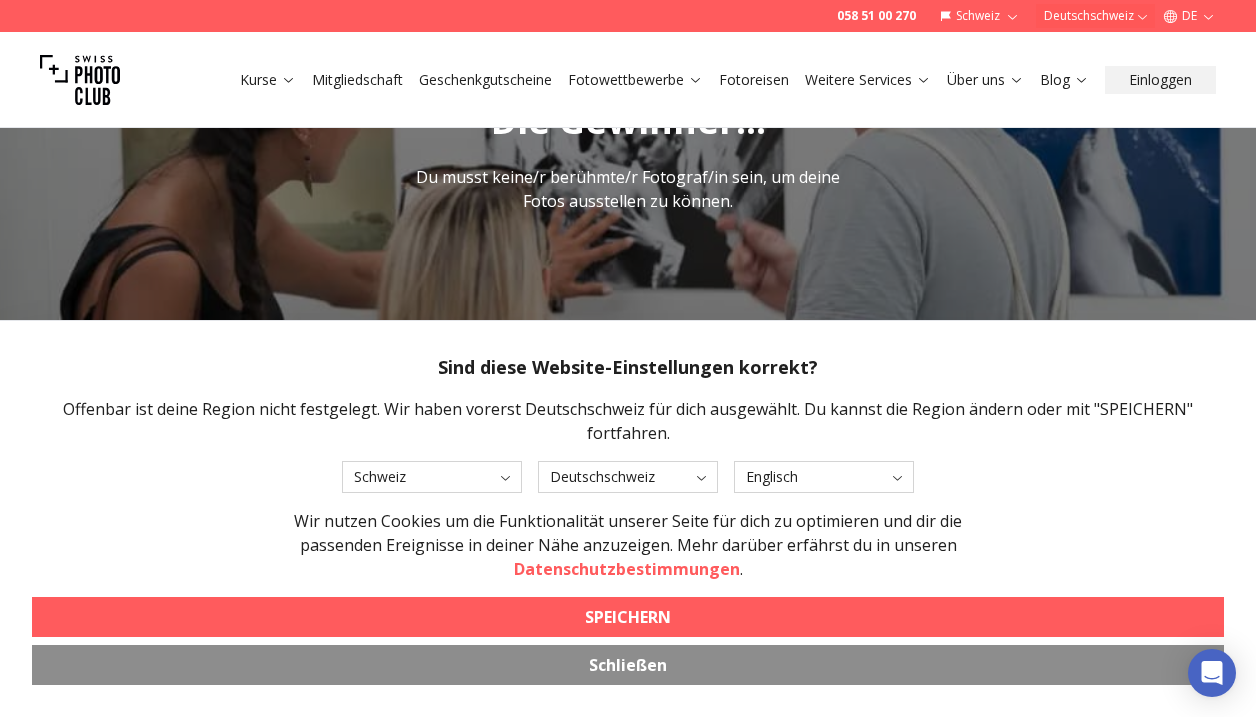 click on "SPEICHERN" at bounding box center [628, 617] 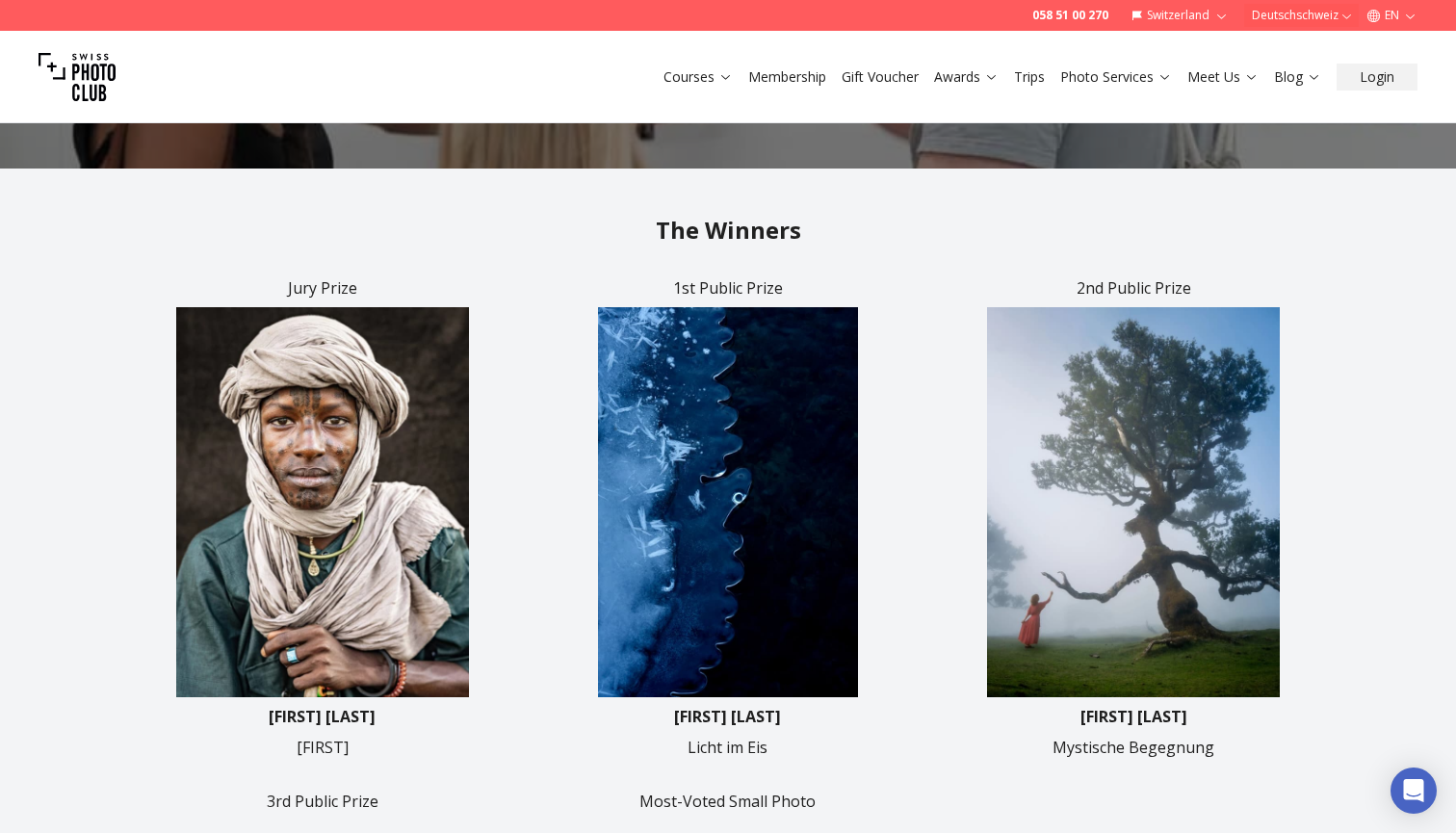 scroll, scrollTop: 337, scrollLeft: 0, axis: vertical 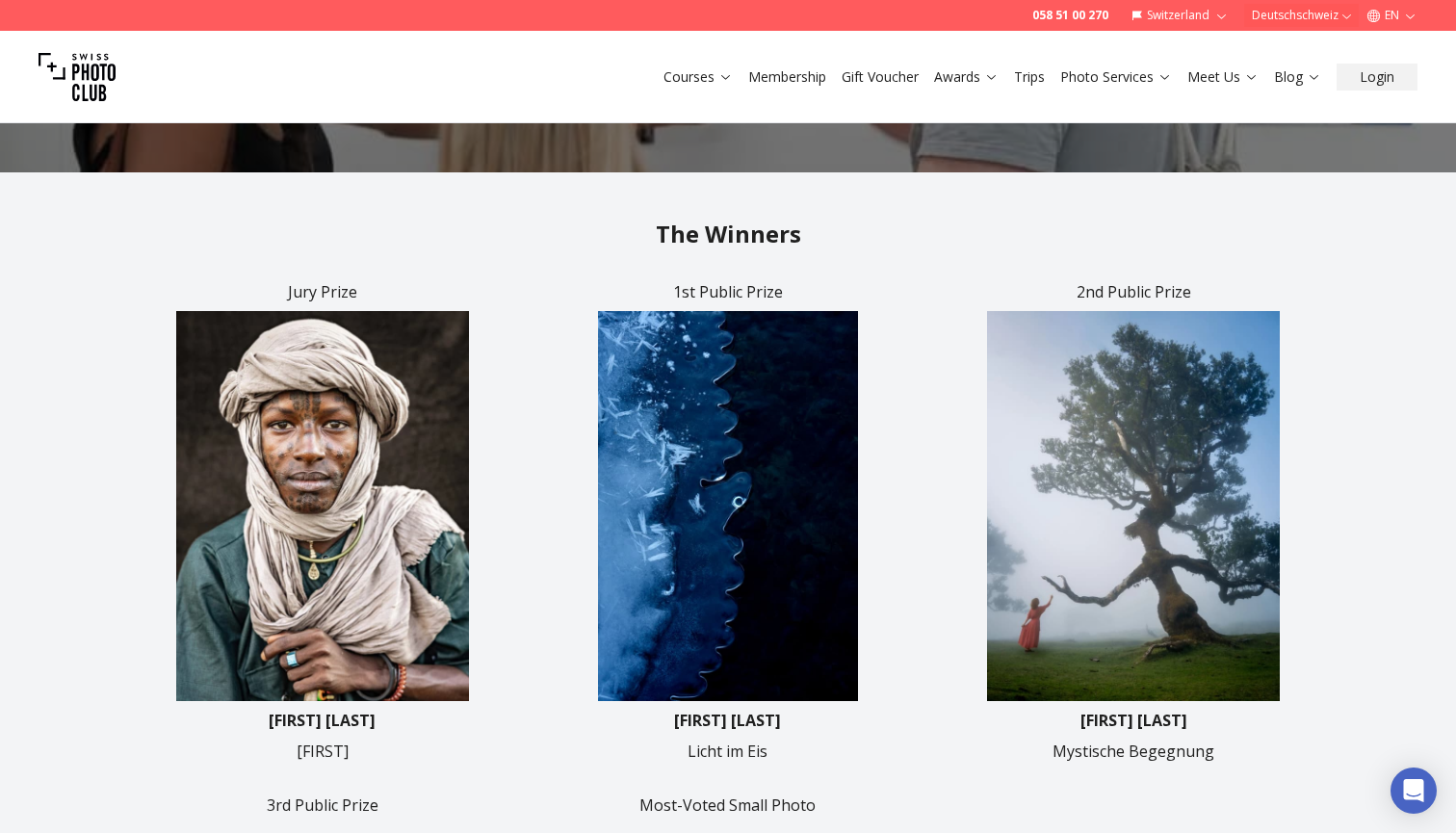 click at bounding box center (727, 506) 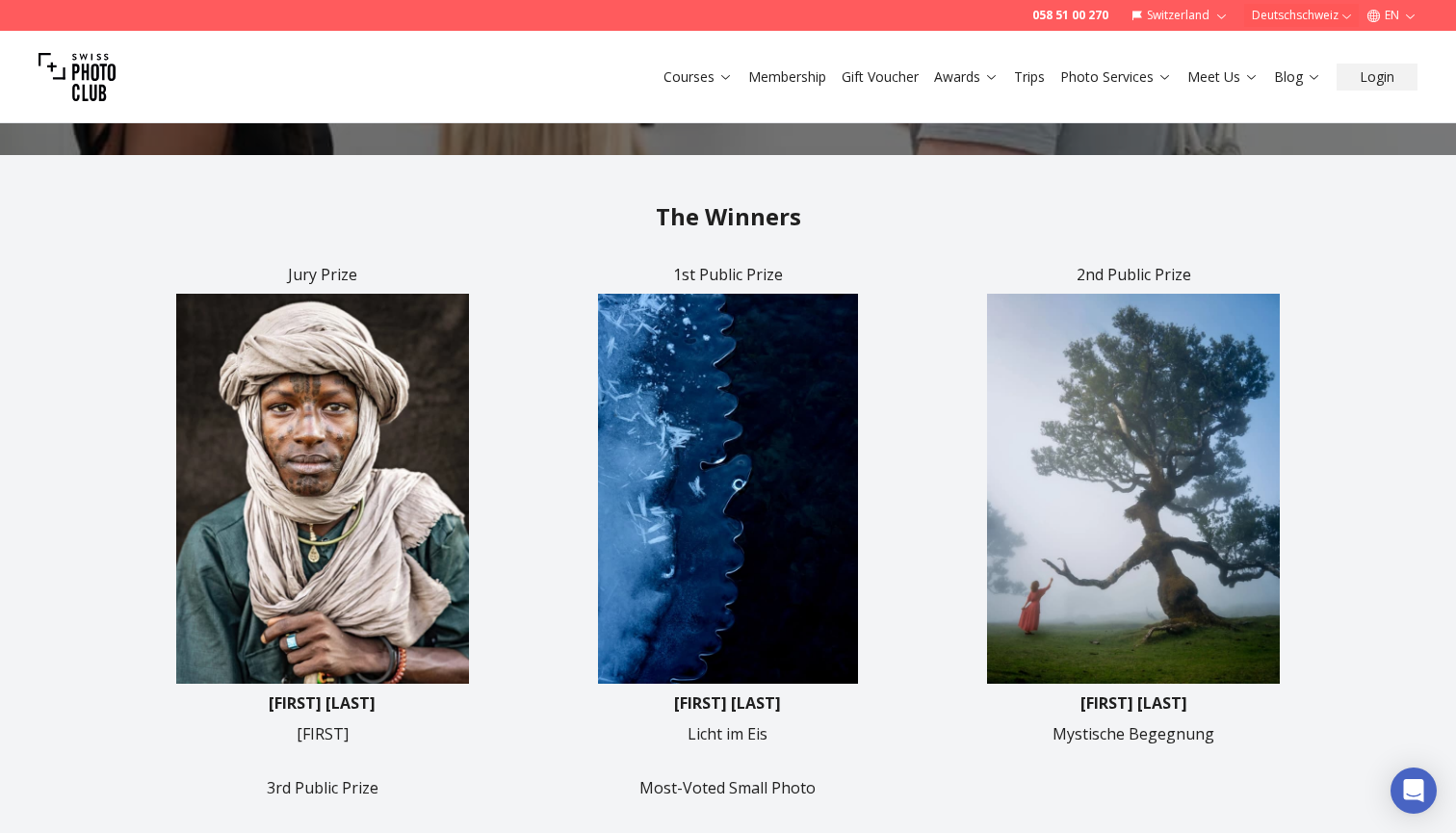 scroll, scrollTop: 364, scrollLeft: 0, axis: vertical 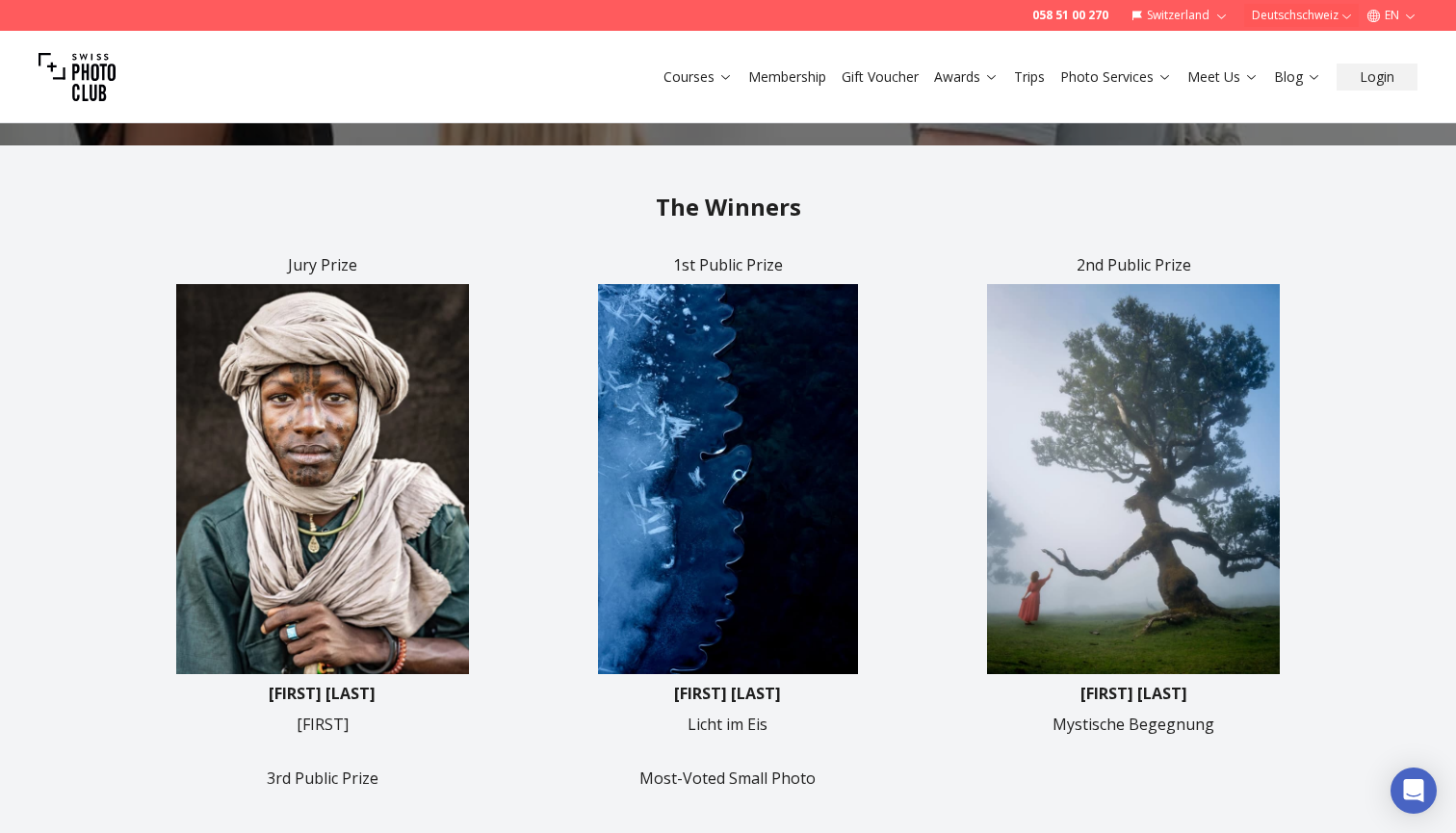 click at bounding box center (727, 479) 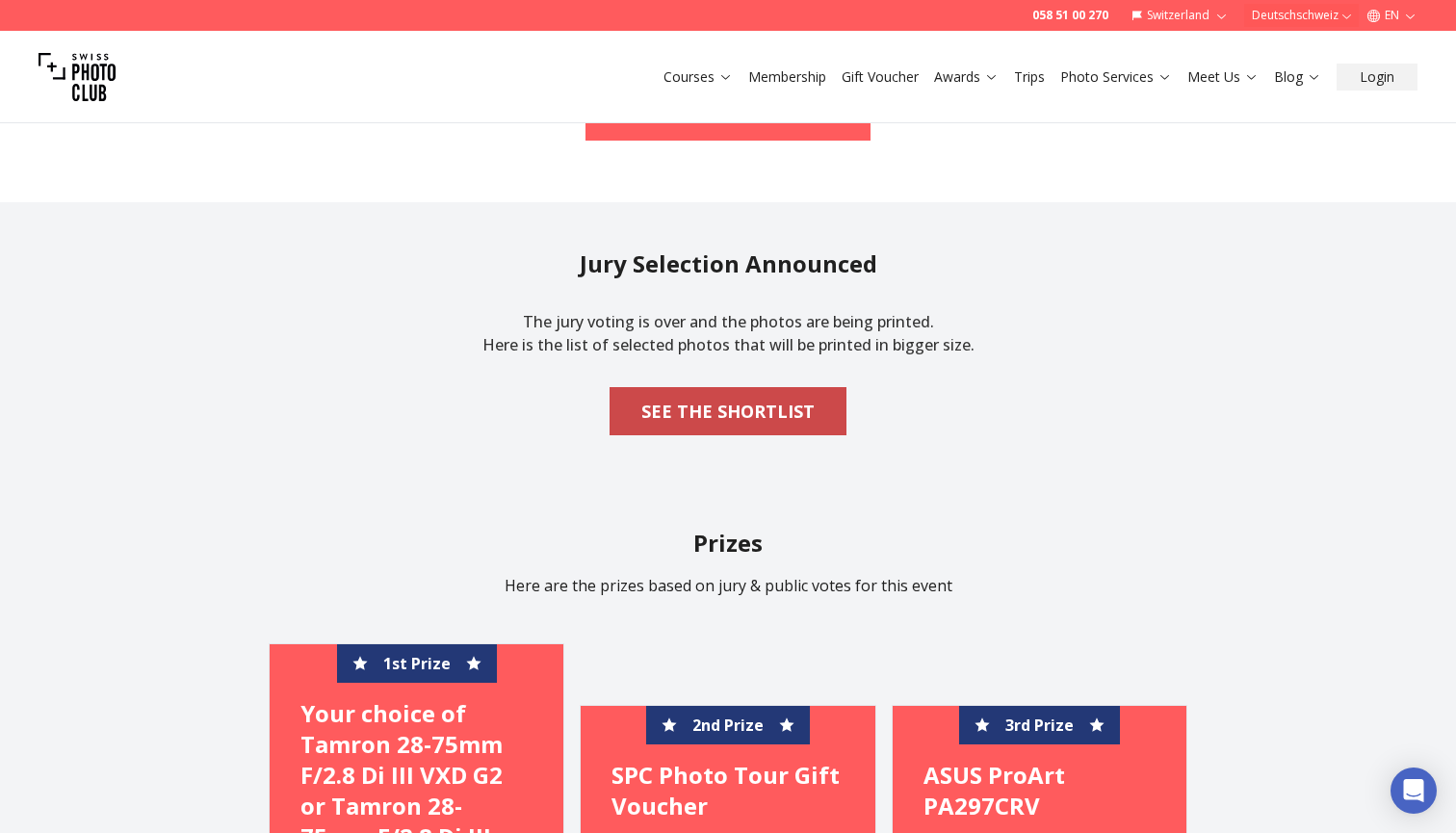 scroll, scrollTop: 1683, scrollLeft: 0, axis: vertical 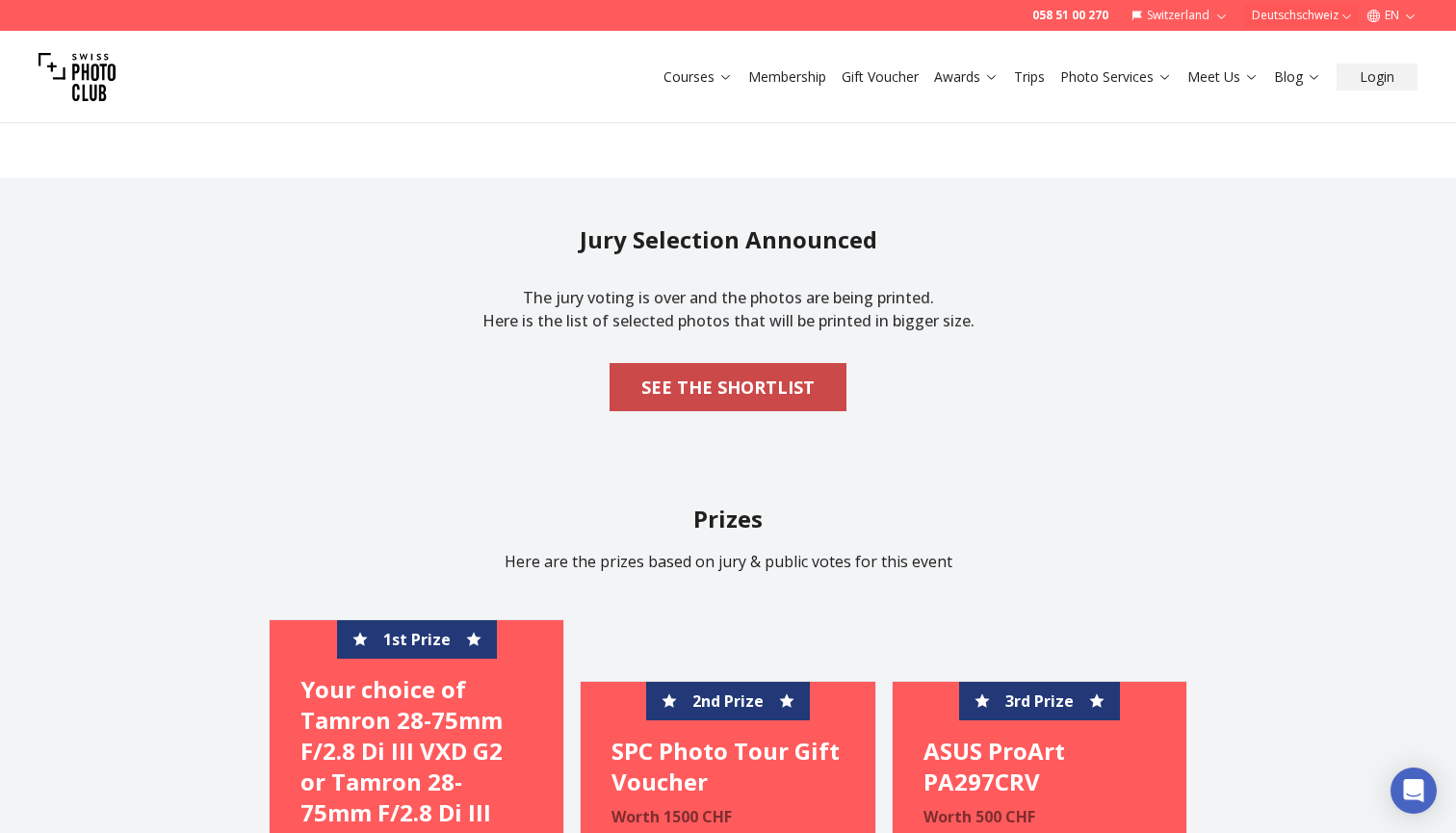 click on "SEE THE SHORTLIST" at bounding box center [728, 387] 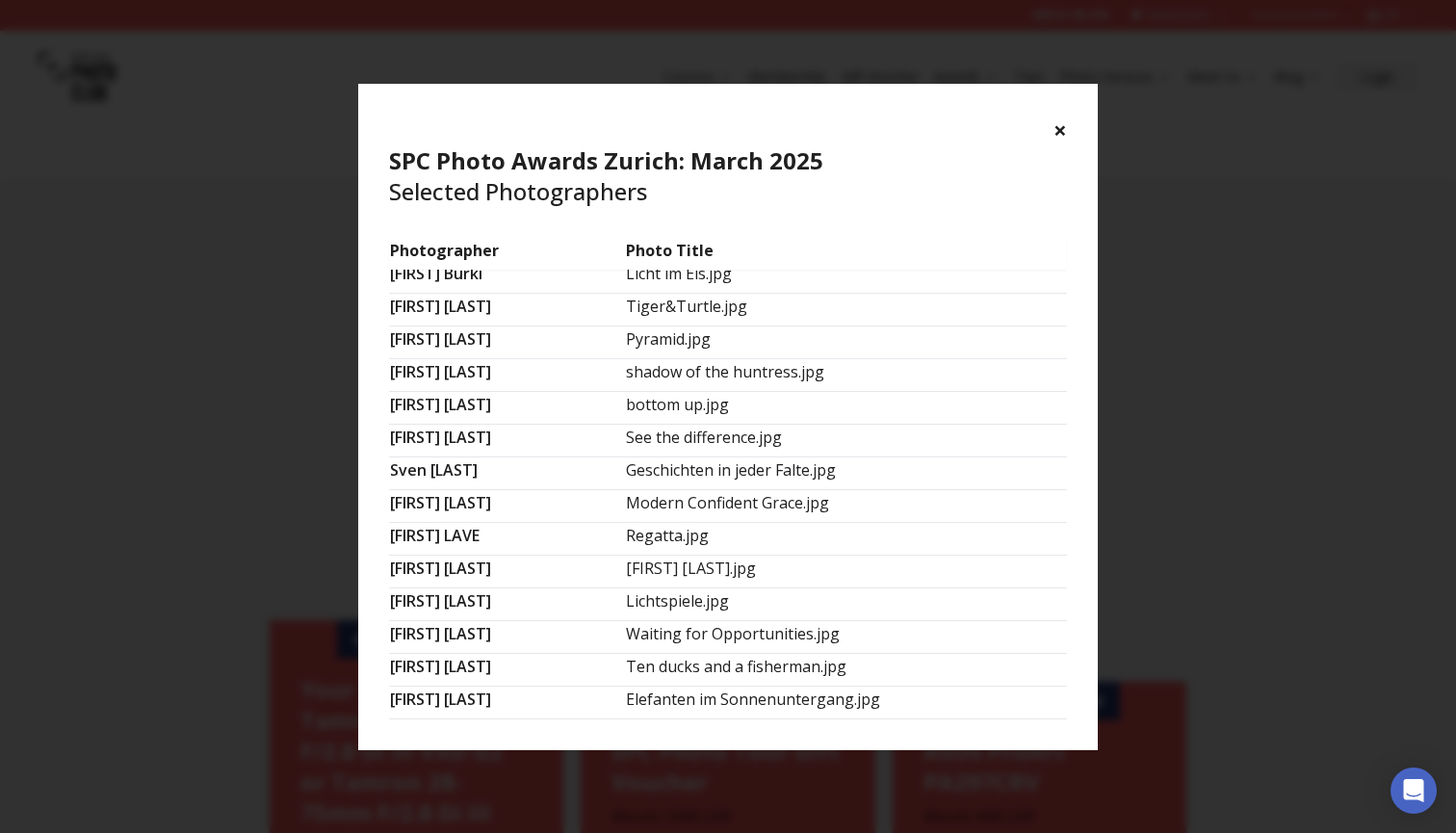 scroll, scrollTop: 1188, scrollLeft: 0, axis: vertical 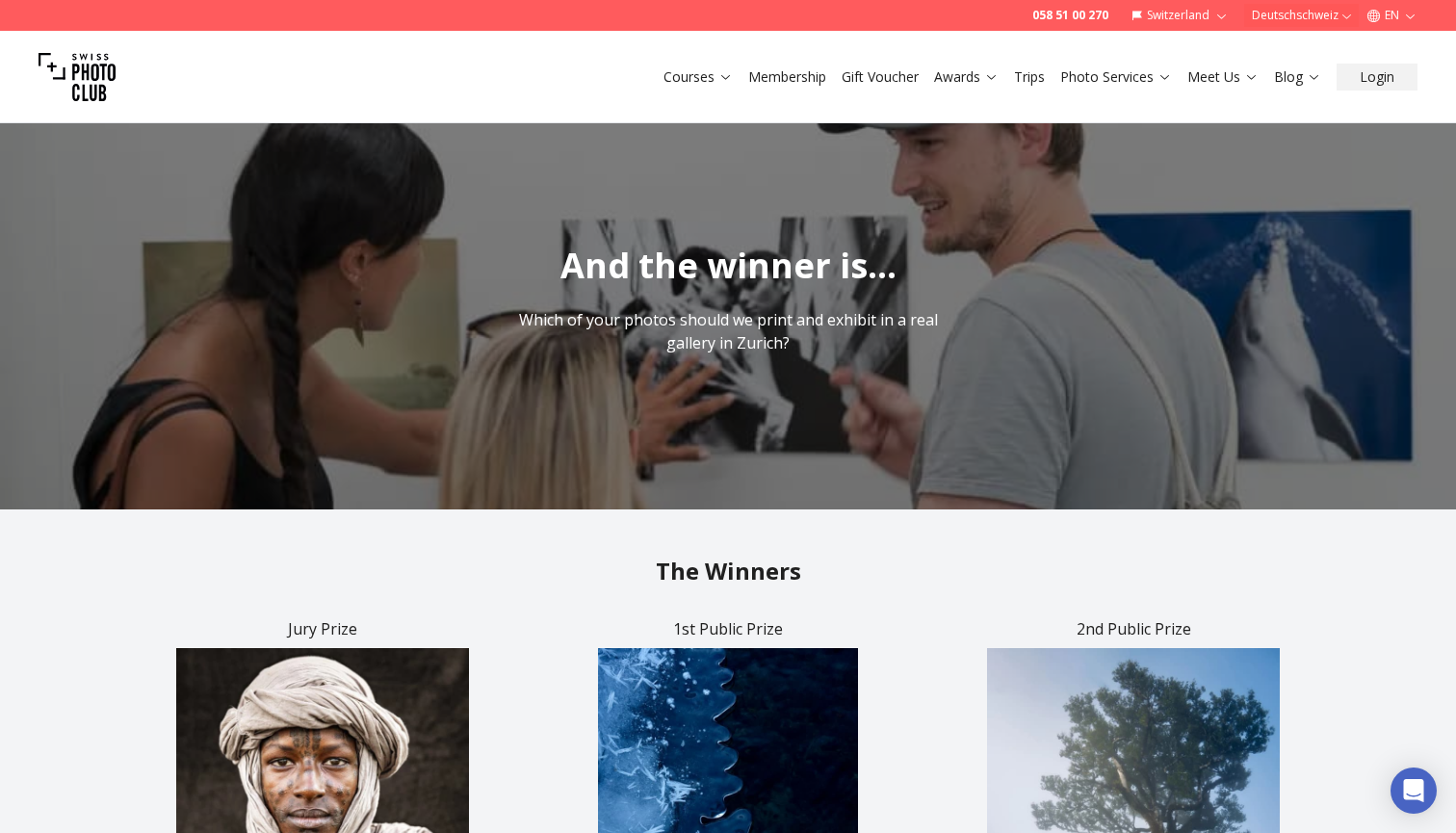click on "And the winner is..." at bounding box center [728, 266] 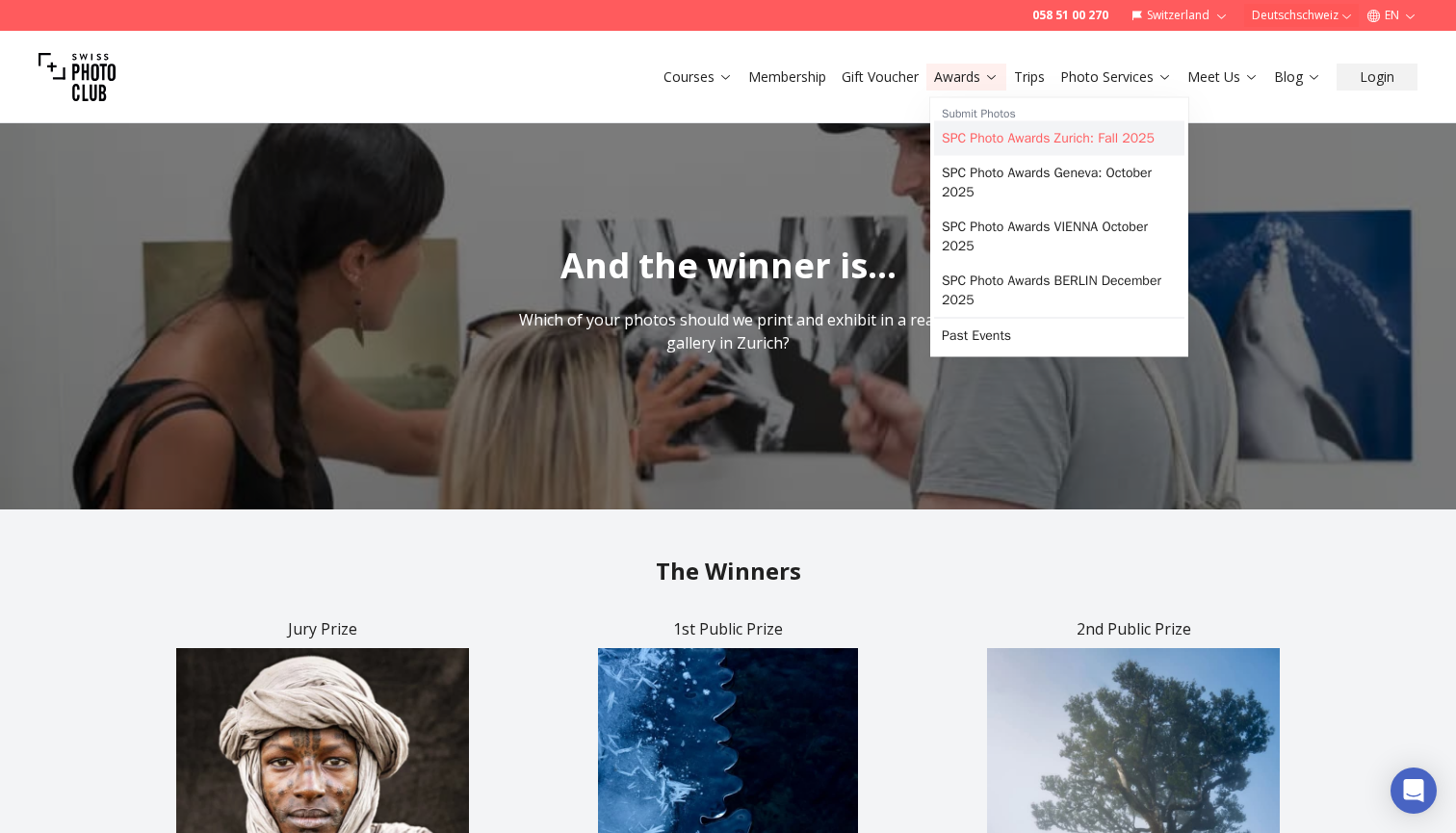 click on "SPC Photo Awards Zurich: Fall 2025" at bounding box center (1059, 139) 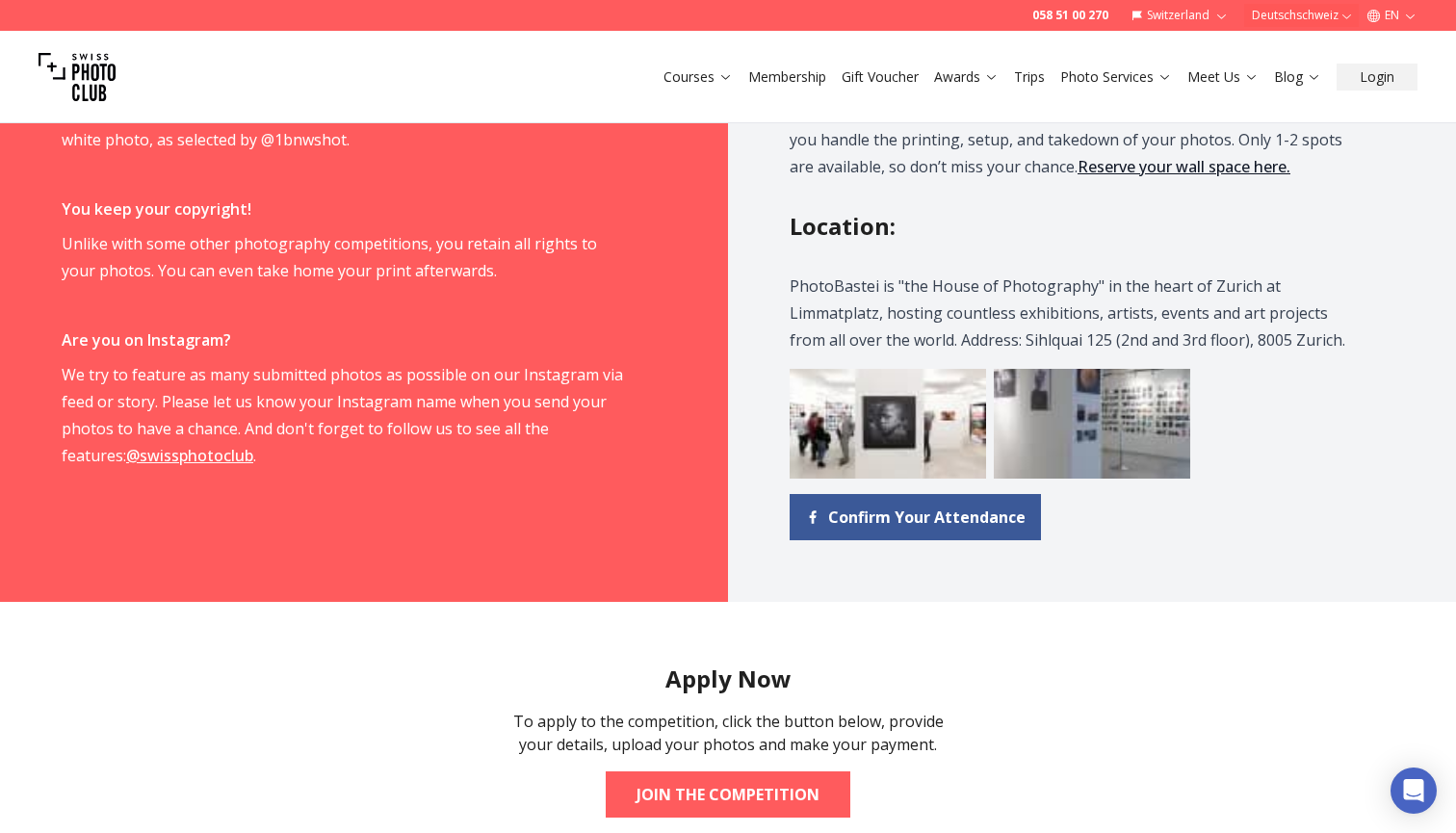 scroll, scrollTop: 1868, scrollLeft: 0, axis: vertical 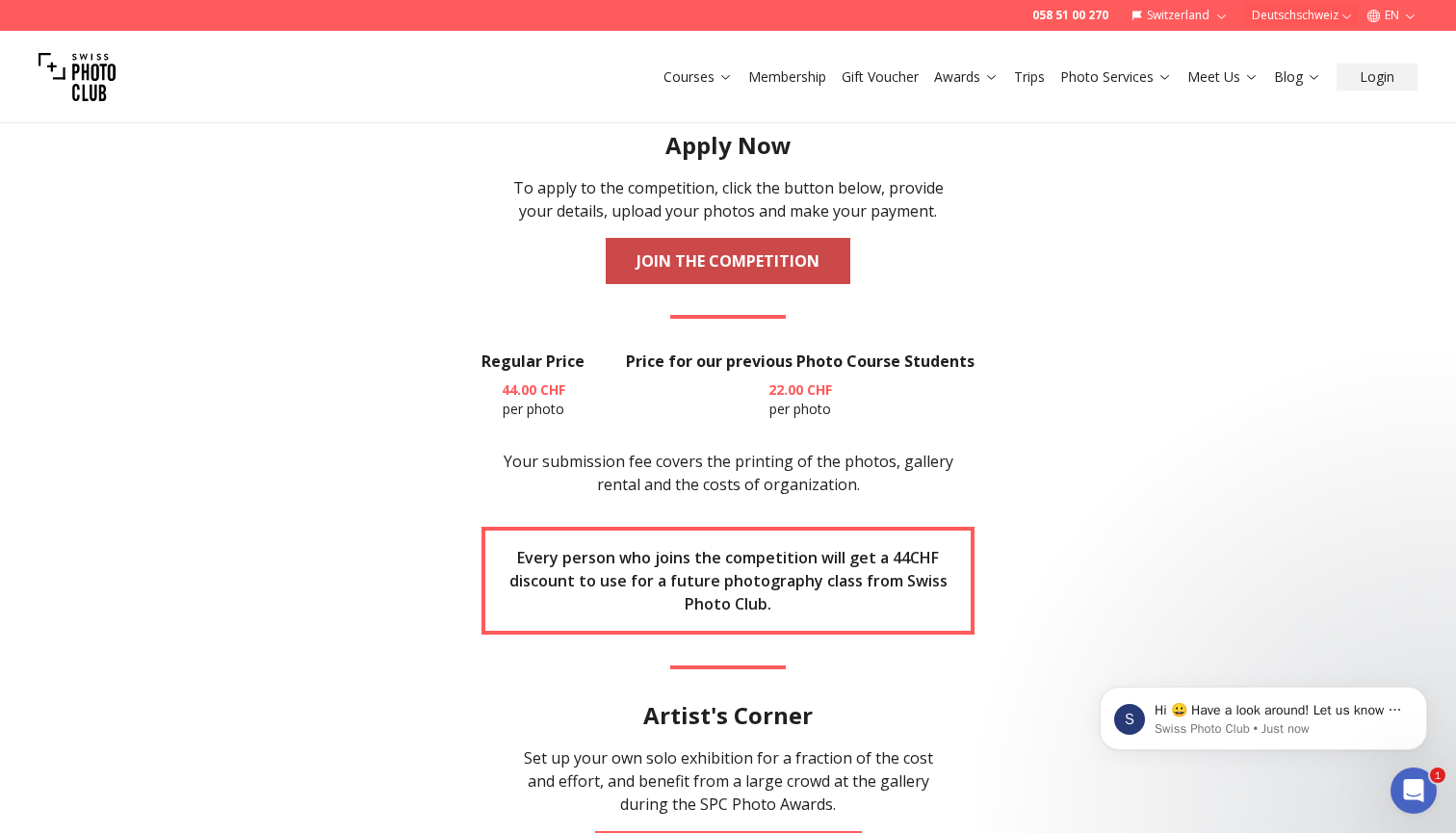 click on "JOIN THE COMPETITION" at bounding box center (728, 261) 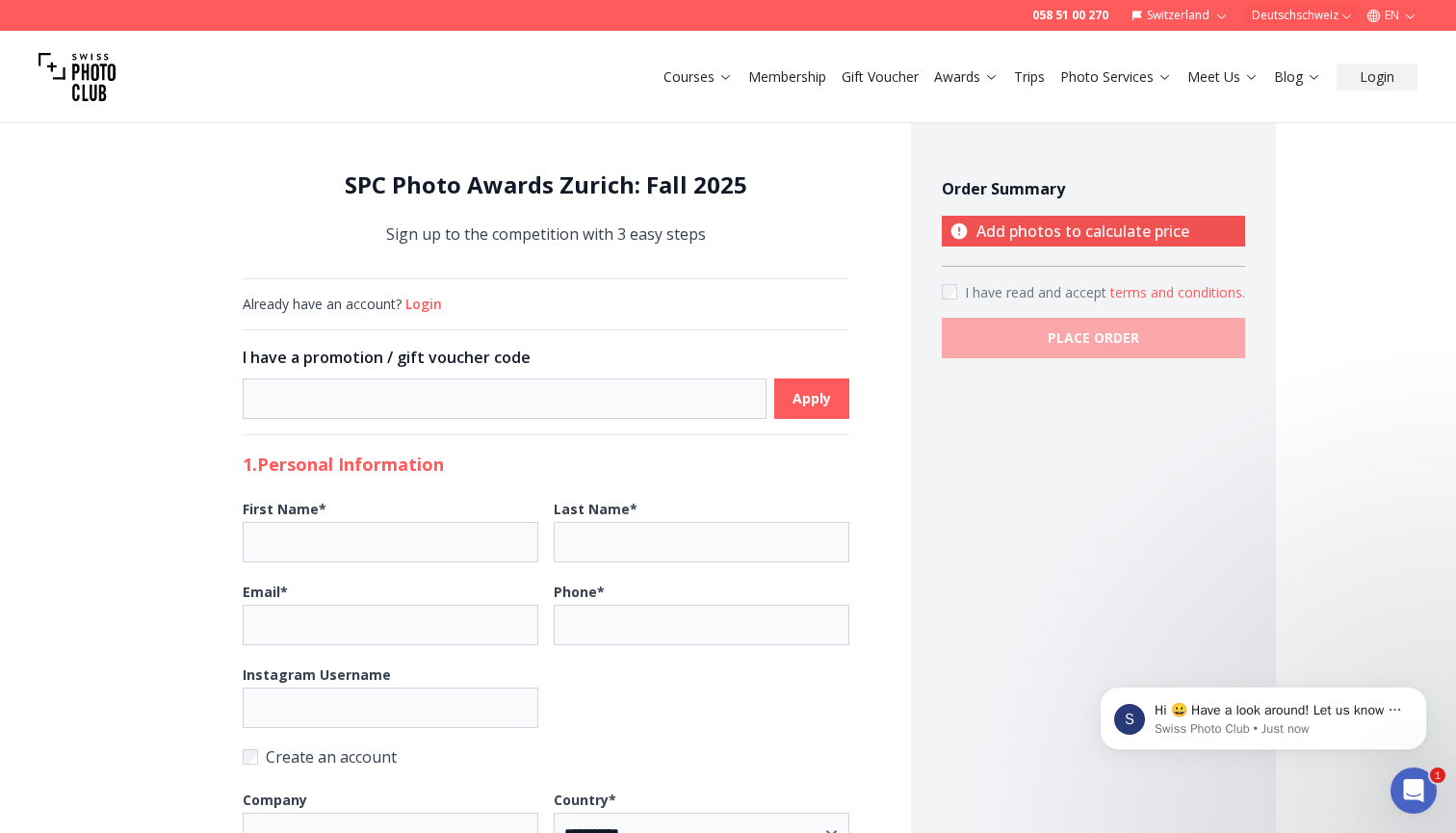 scroll, scrollTop: 0, scrollLeft: 0, axis: both 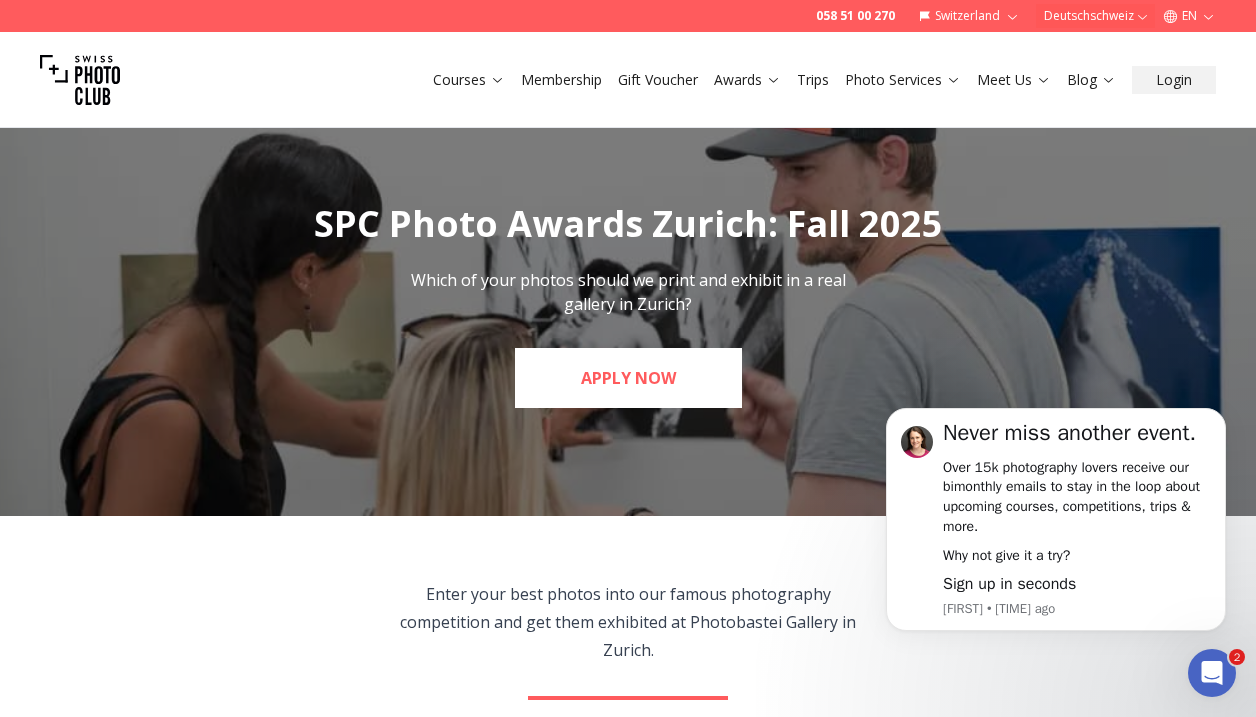 click on "APPLY NOW" at bounding box center [628, 378] 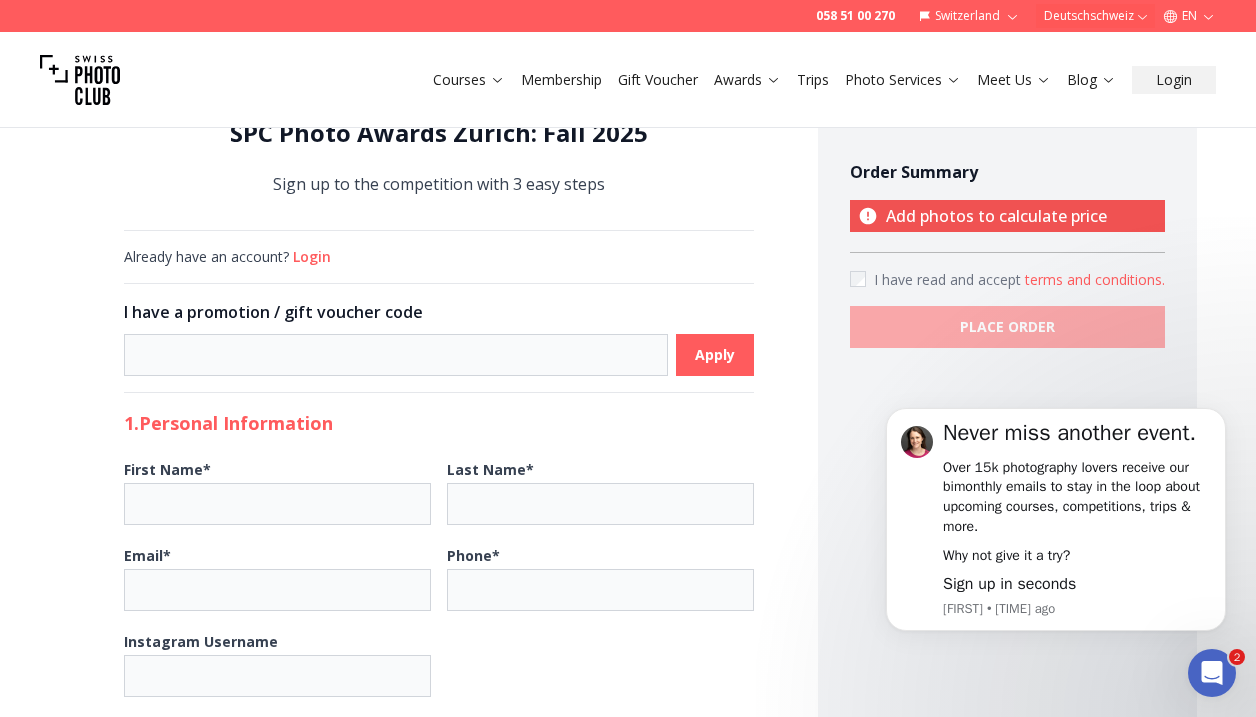 scroll, scrollTop: 179, scrollLeft: 0, axis: vertical 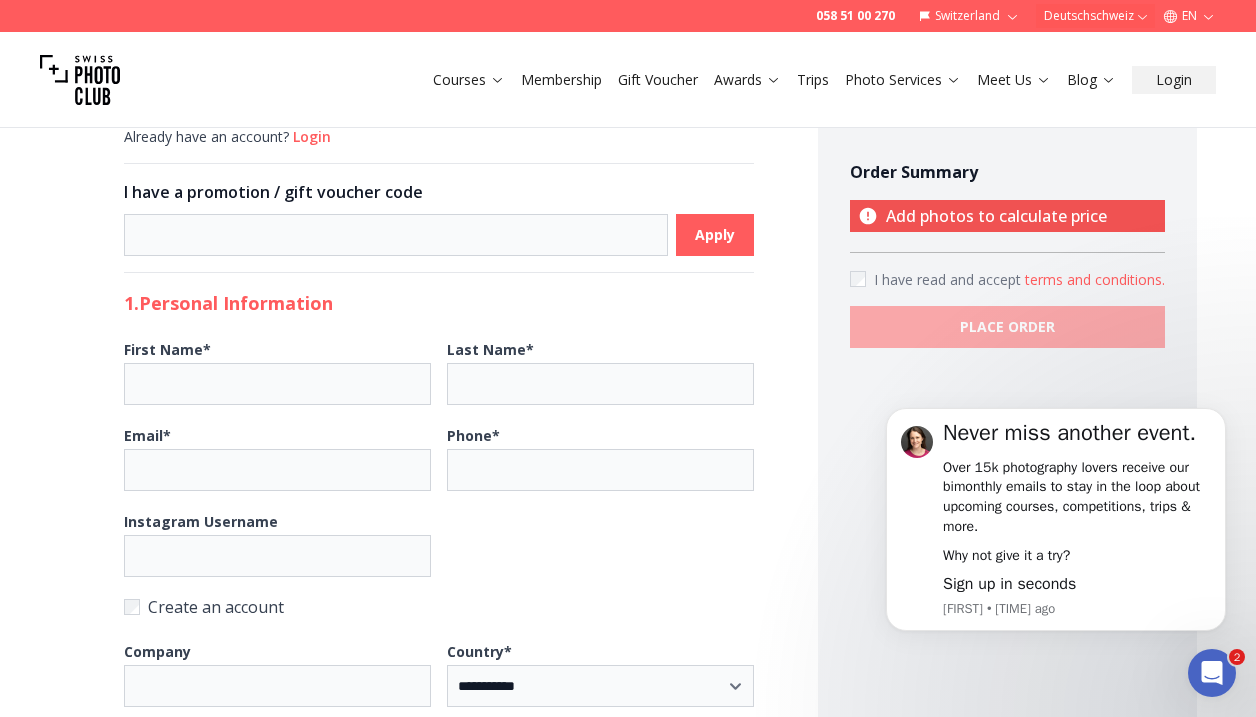 drag, startPoint x: 321, startPoint y: 428, endPoint x: 322, endPoint y: 416, distance: 12.0415945 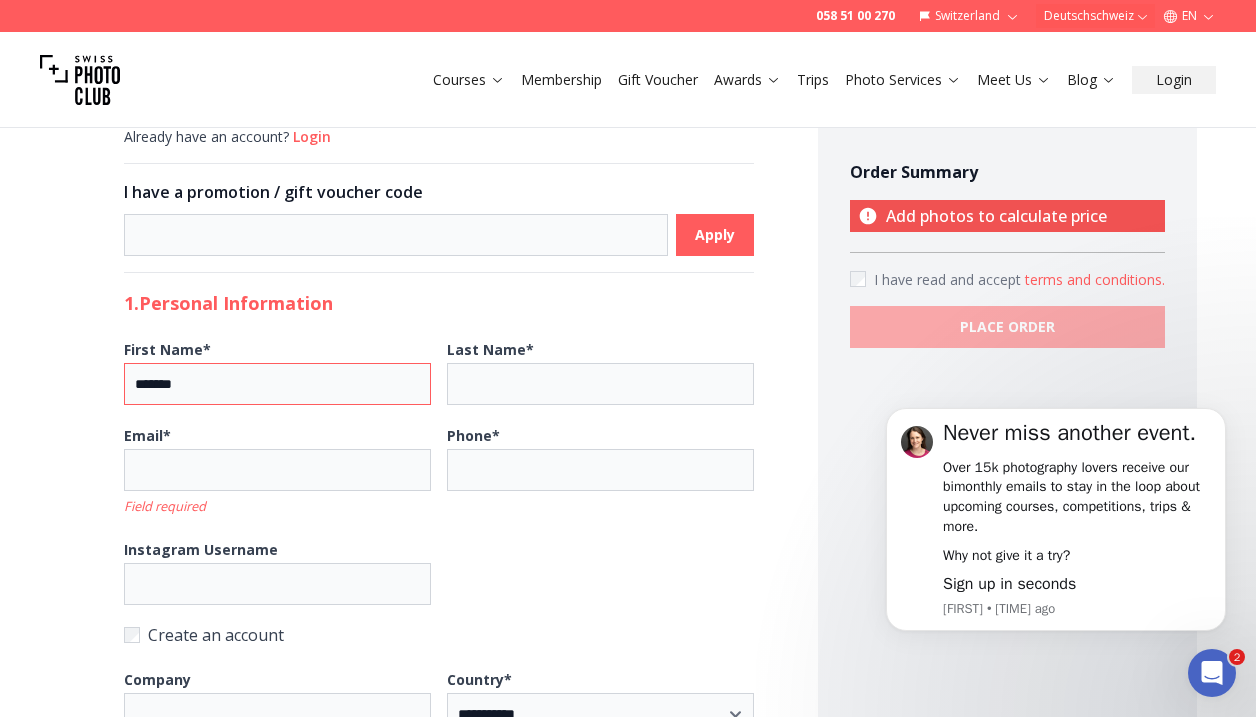 type on "*******" 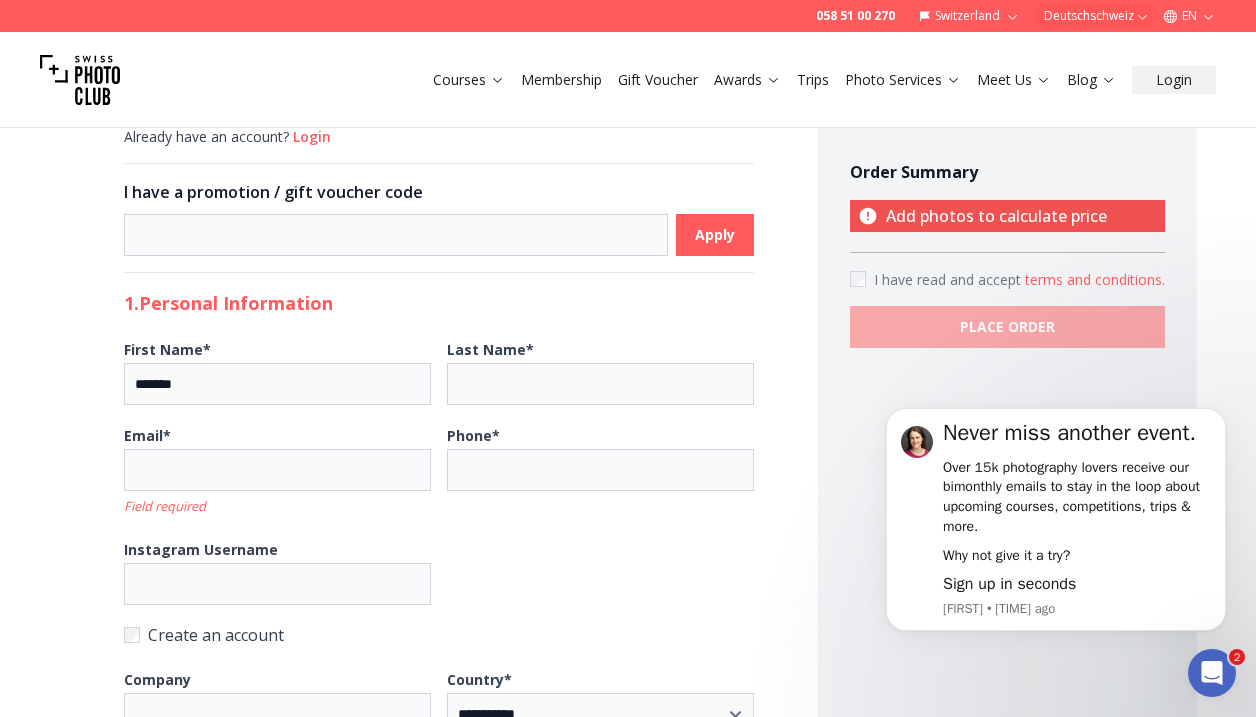 click on "Last Name *" at bounding box center [600, 370] 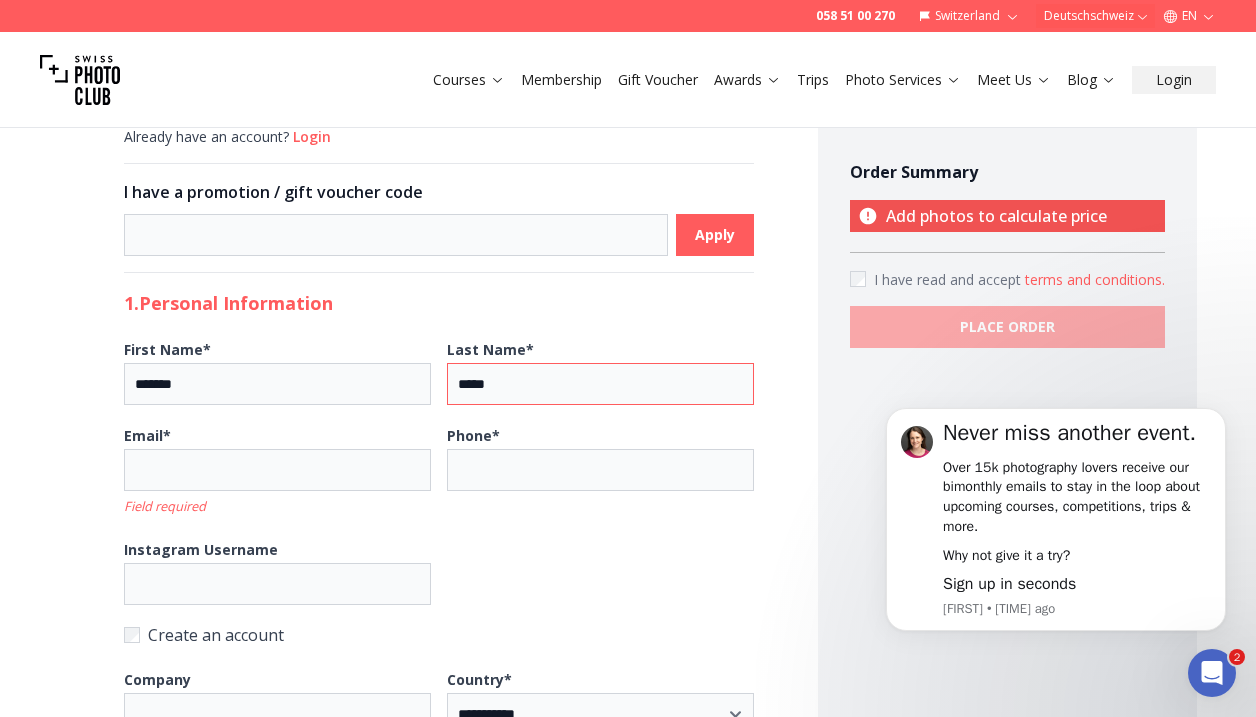 type on "*****" 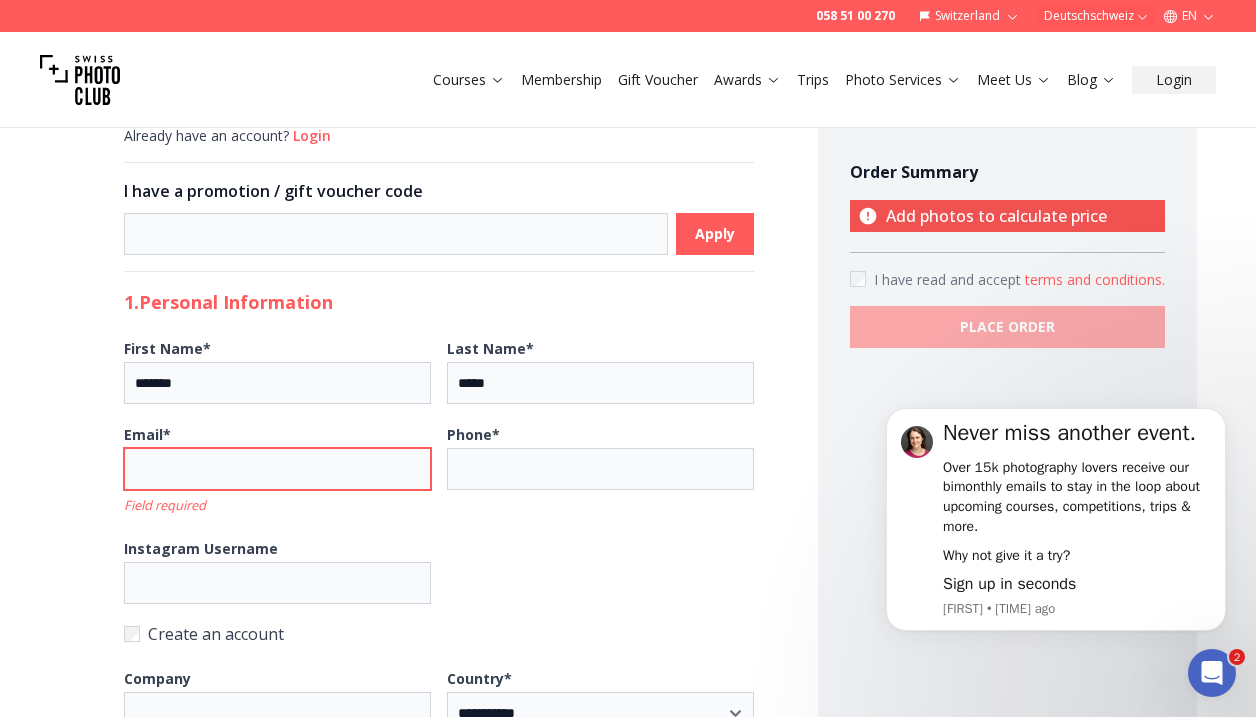 click on "Email * Field required" at bounding box center [277, 469] 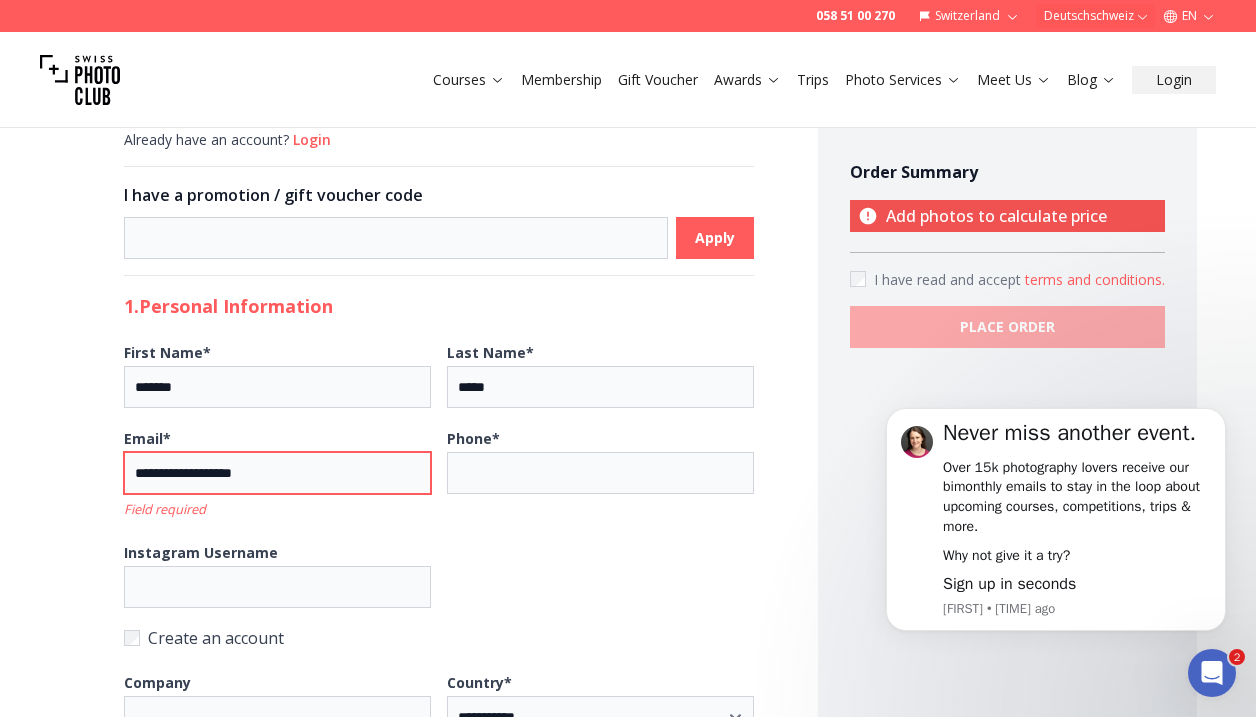 type on "**********" 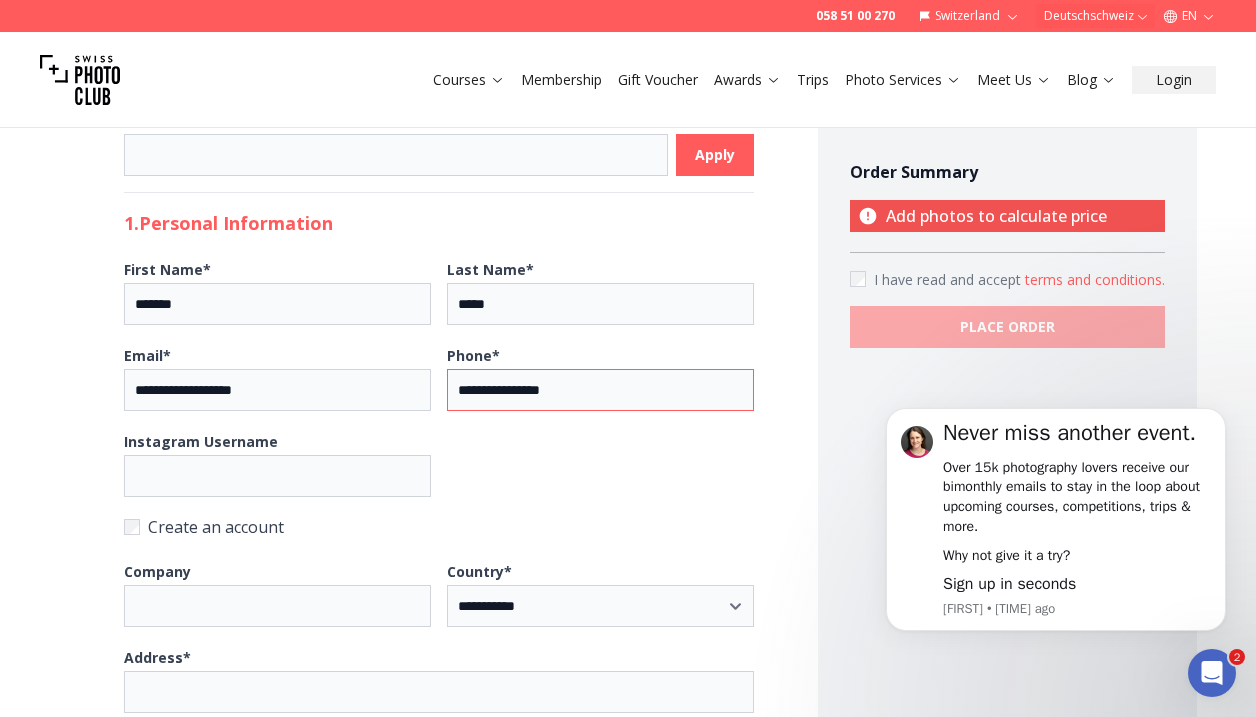 scroll, scrollTop: 267, scrollLeft: 0, axis: vertical 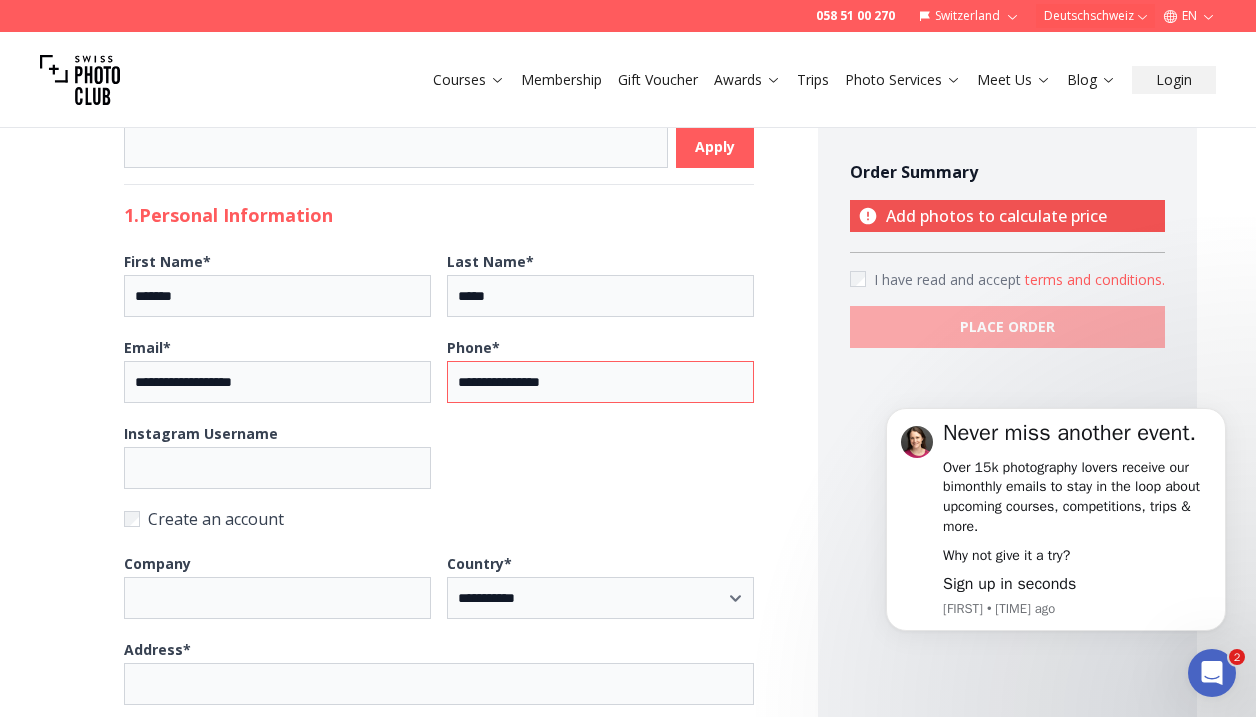 type on "**********" 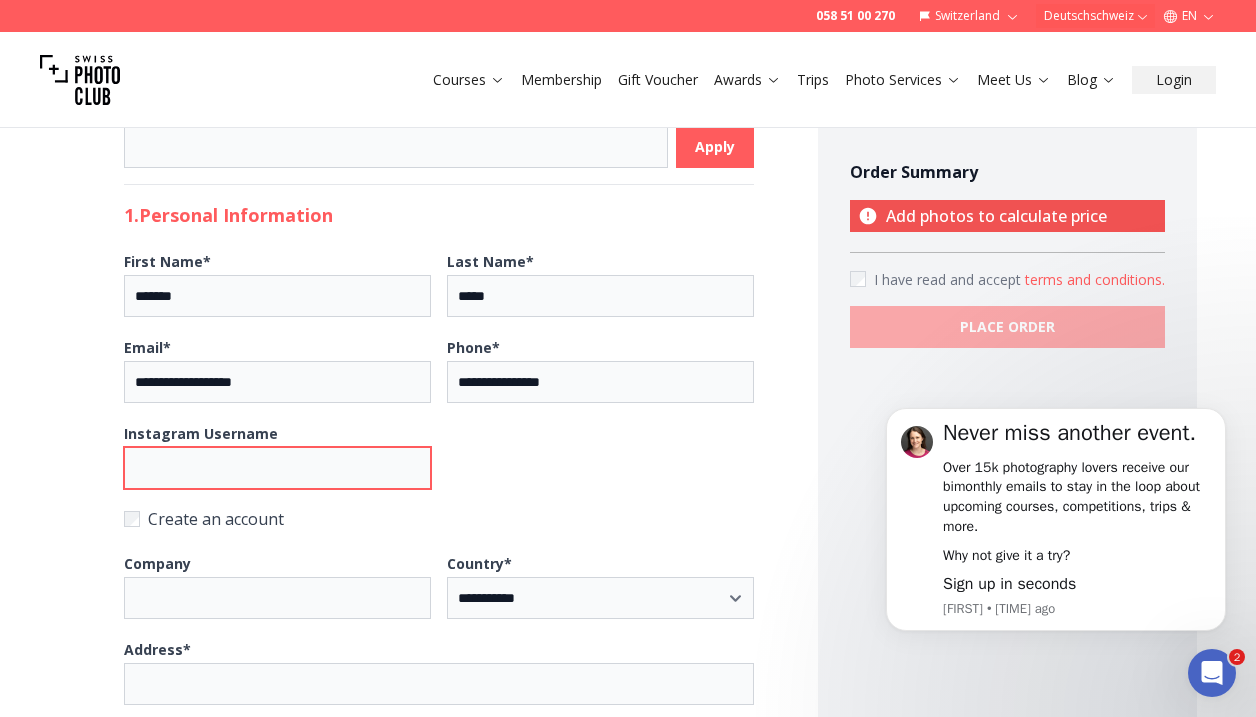 click on "Instagram Username" at bounding box center (277, 468) 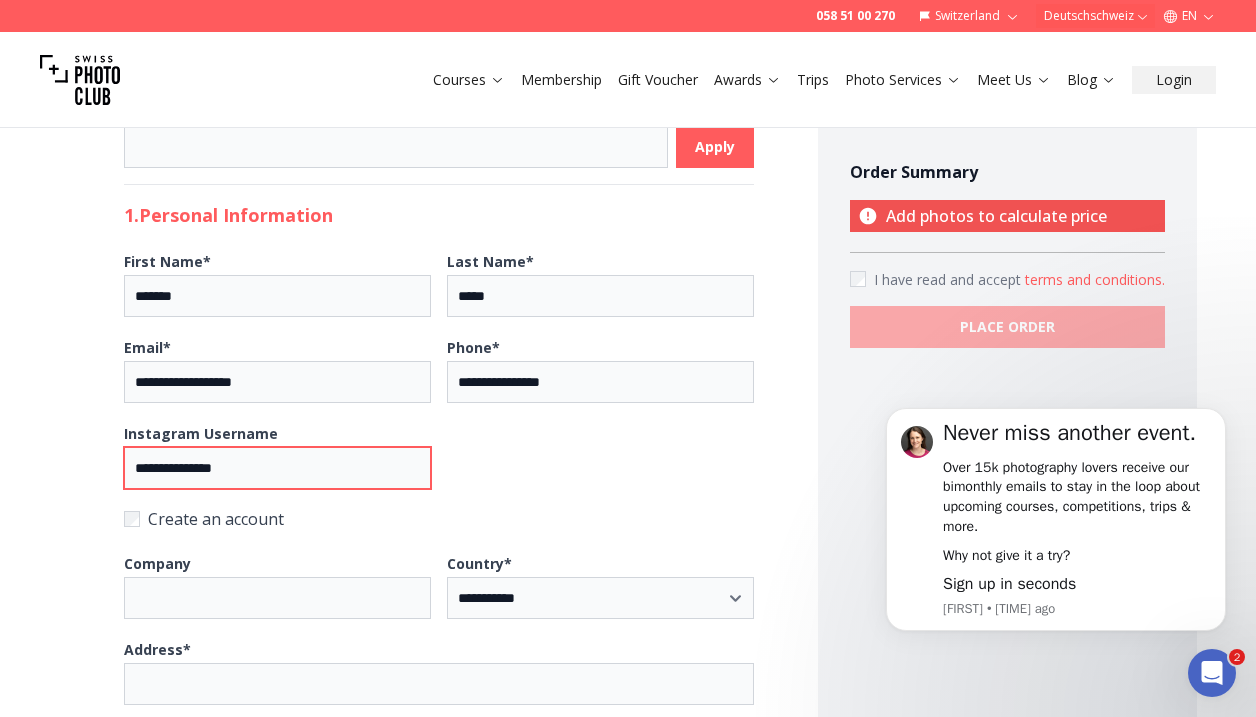 type on "**********" 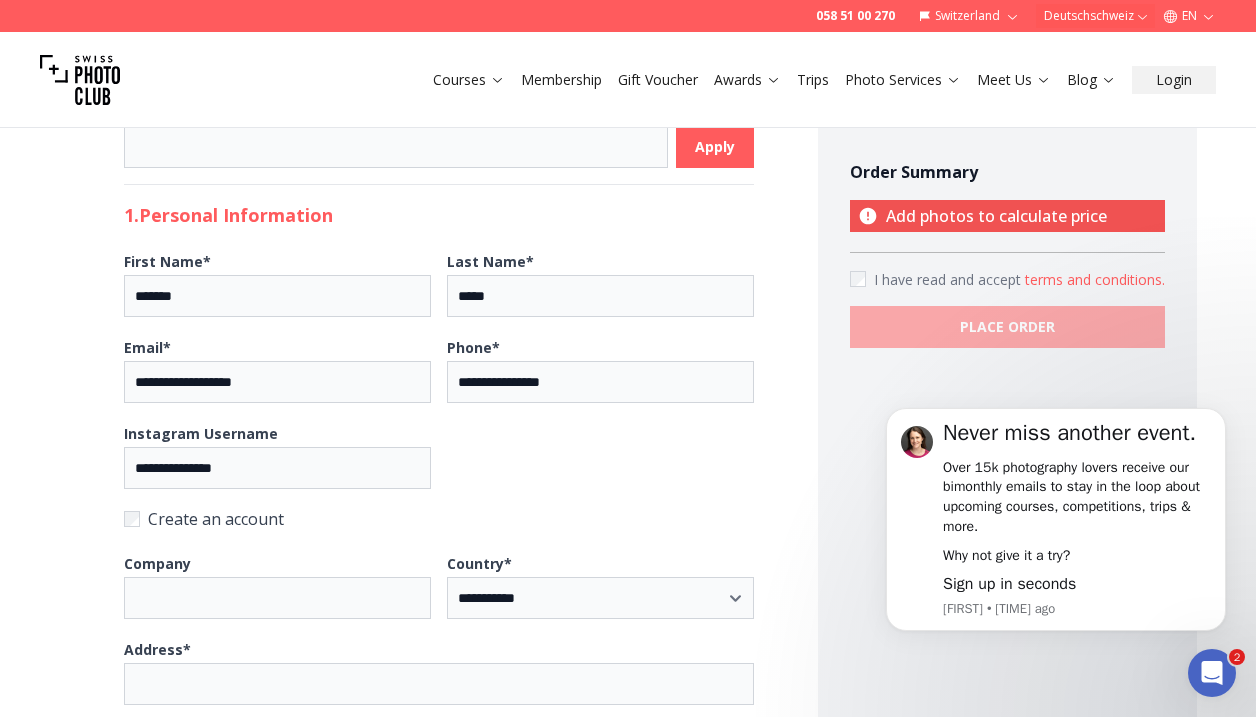 click on "**********" at bounding box center (439, 637) 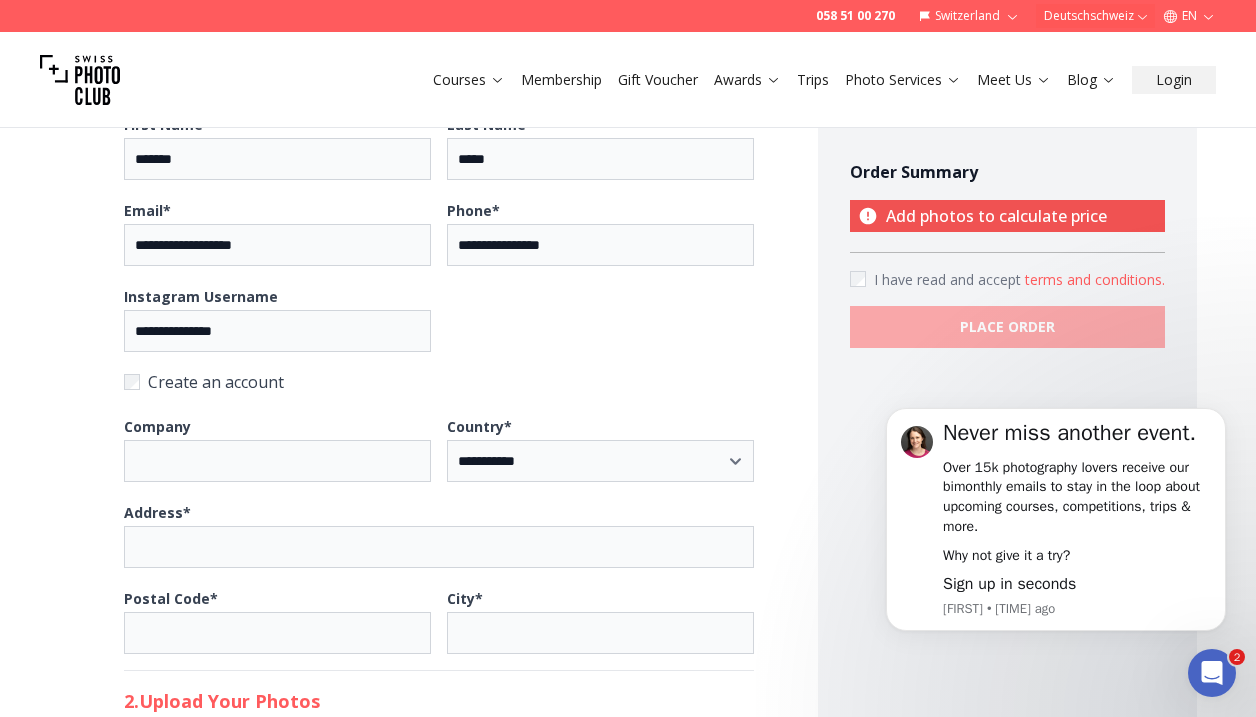 scroll, scrollTop: 431, scrollLeft: 0, axis: vertical 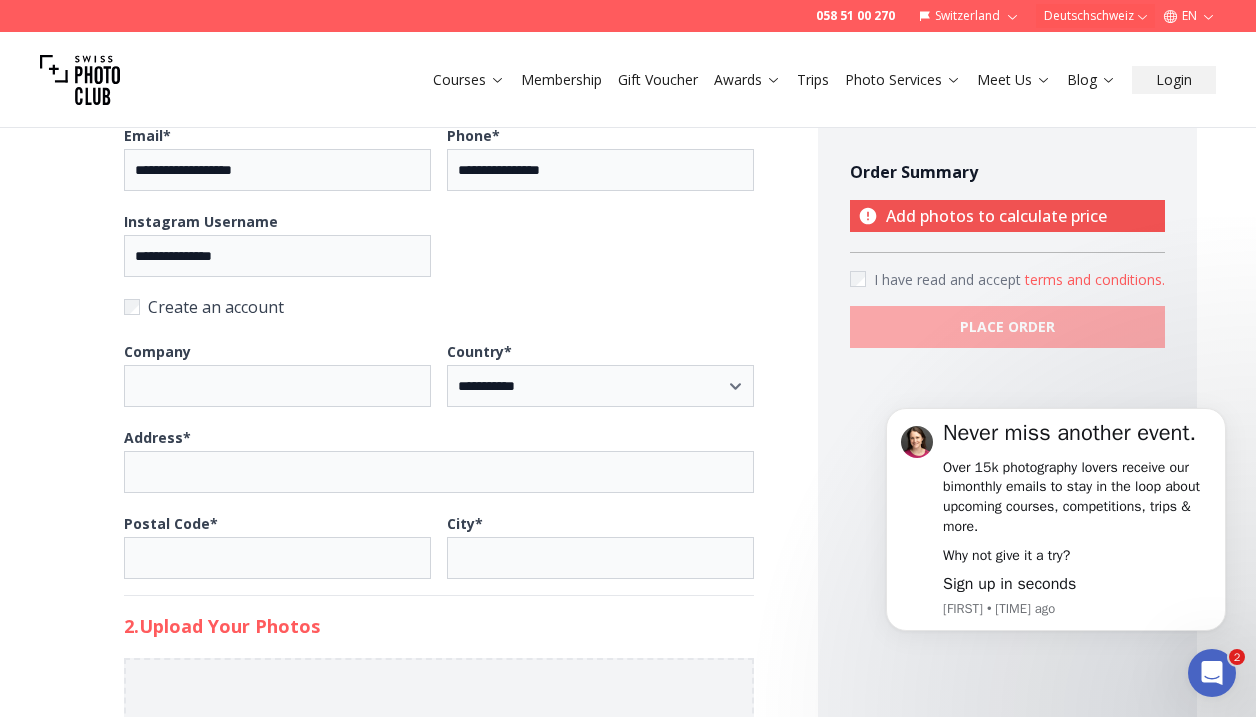 click on "Address *" at bounding box center (439, 458) 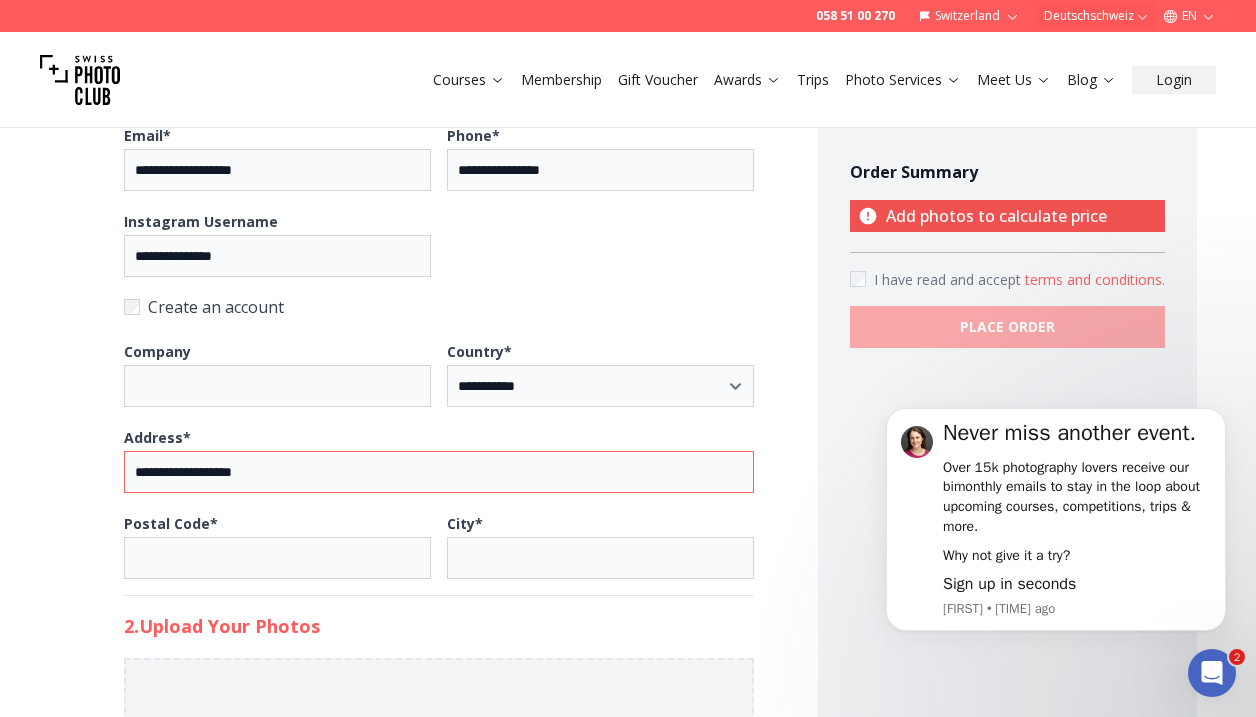 type on "**********" 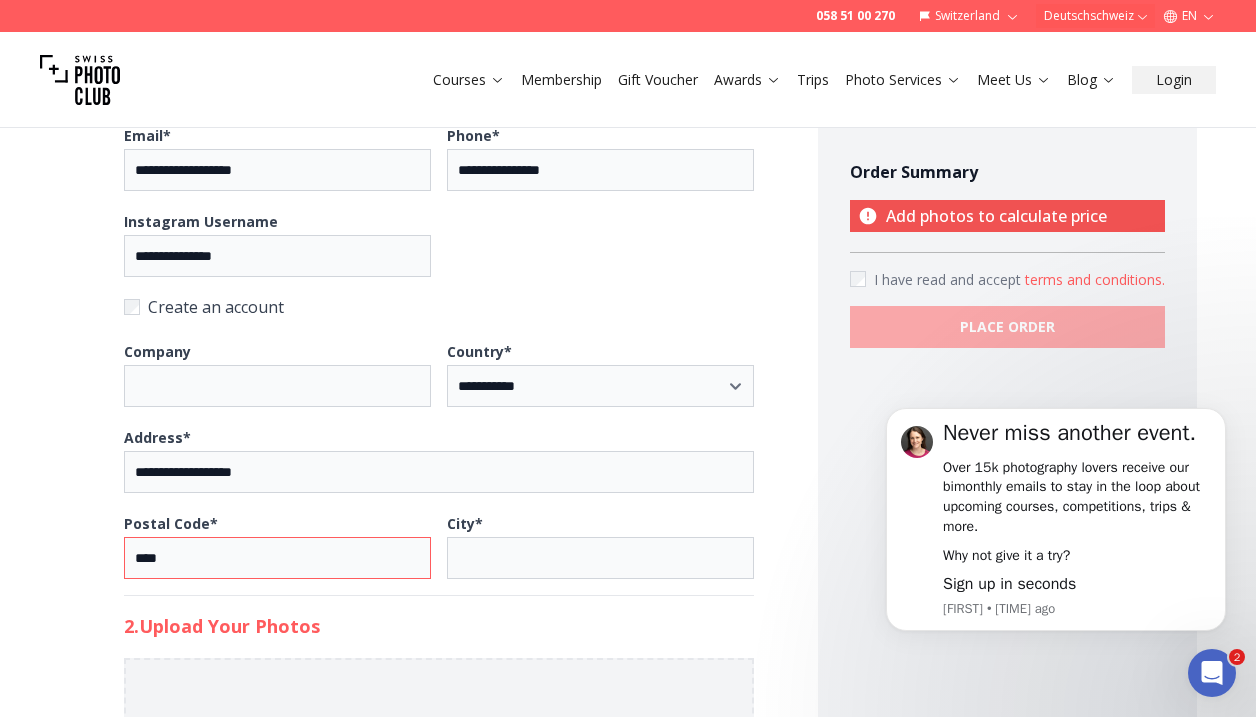 type on "****" 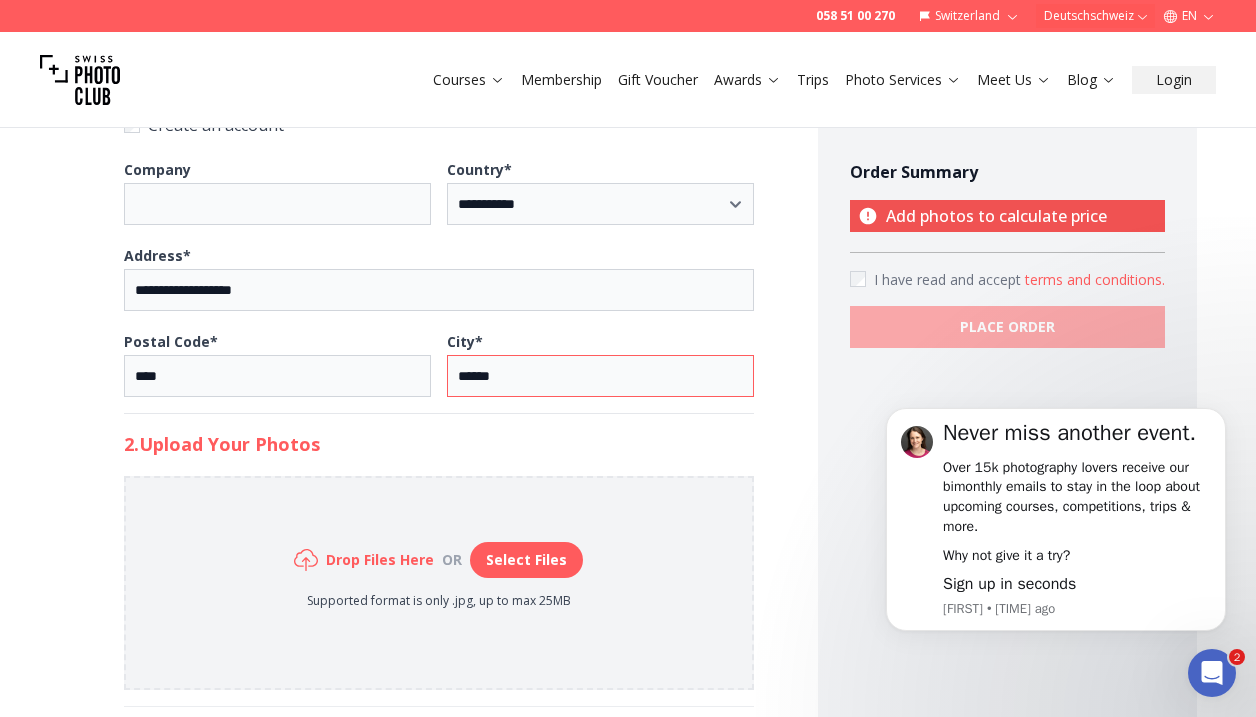 scroll, scrollTop: 992, scrollLeft: 0, axis: vertical 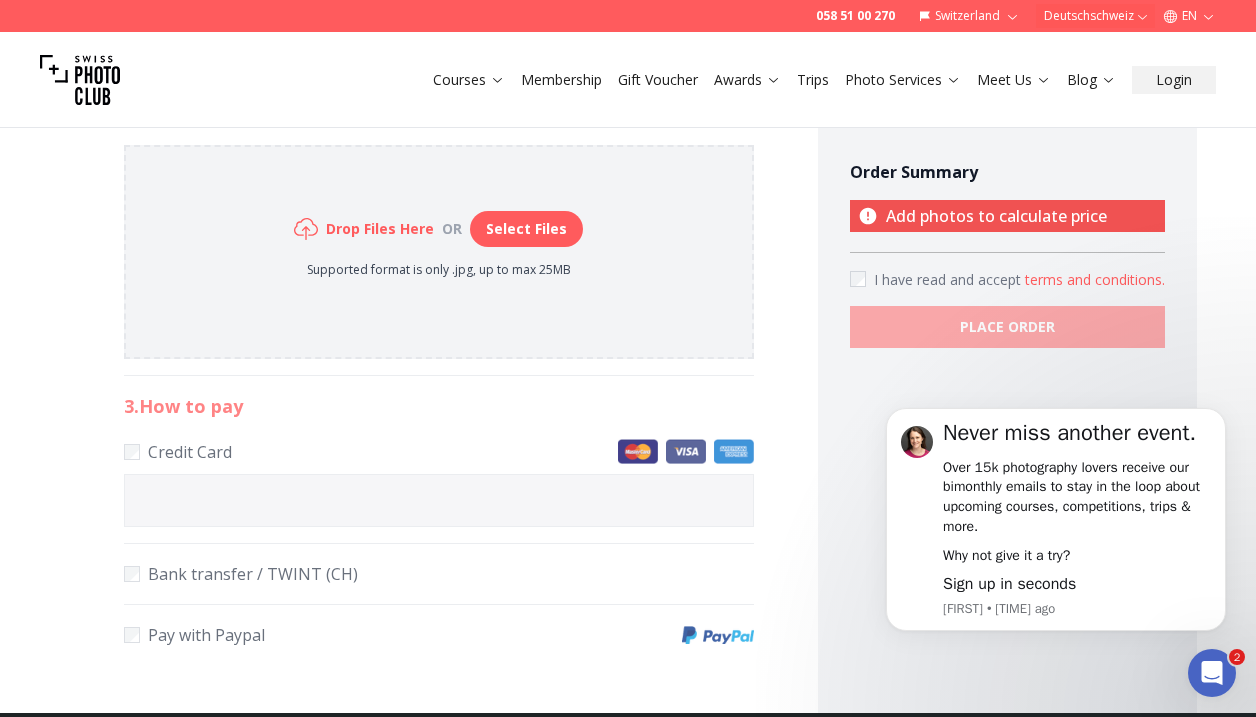 type on "******" 